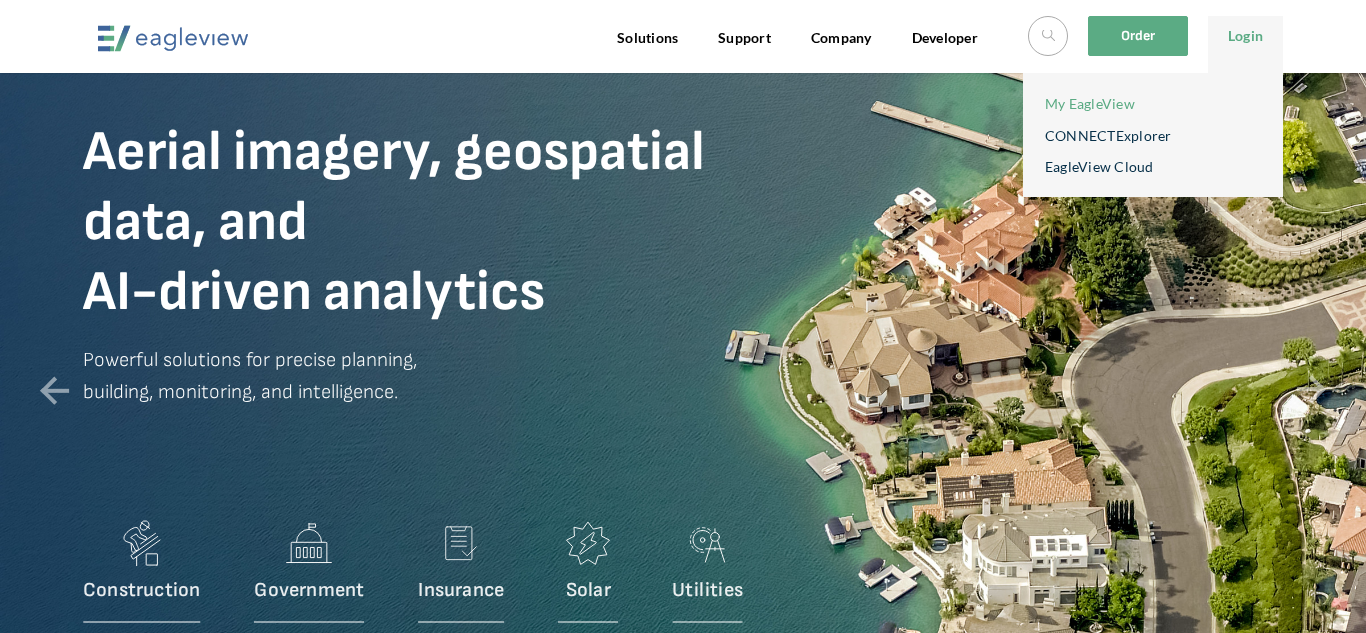 scroll, scrollTop: 0, scrollLeft: 0, axis: both 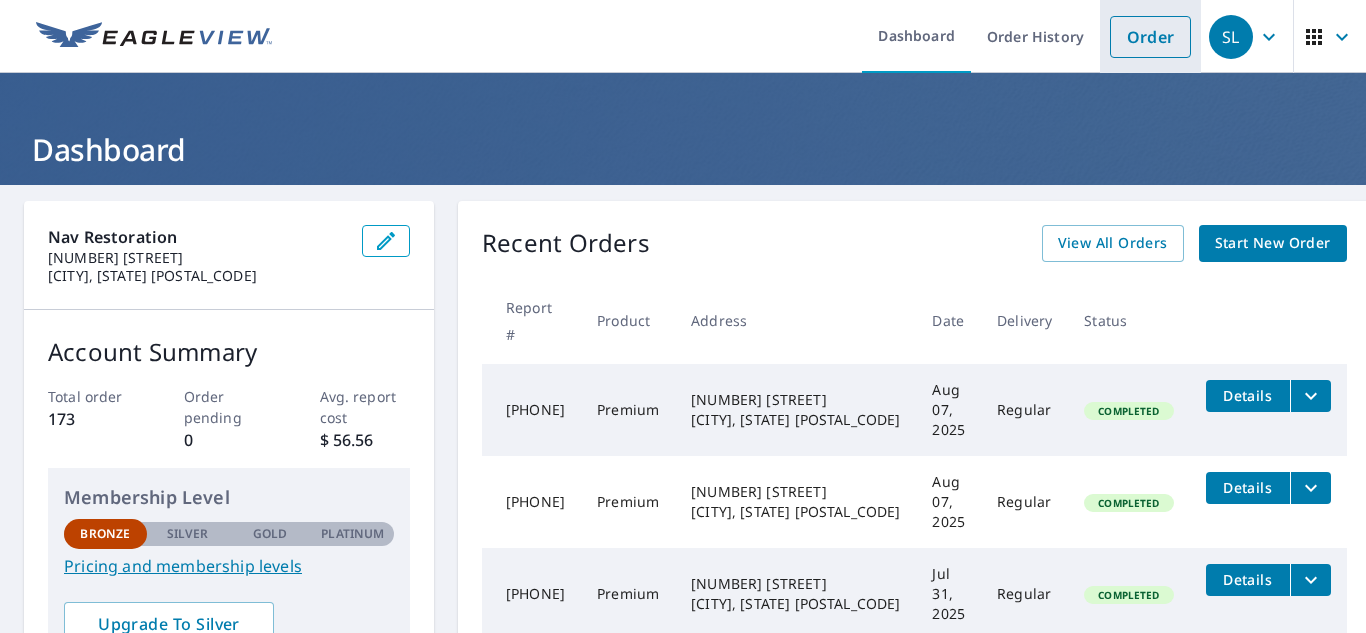 click on "Order" at bounding box center [1150, 37] 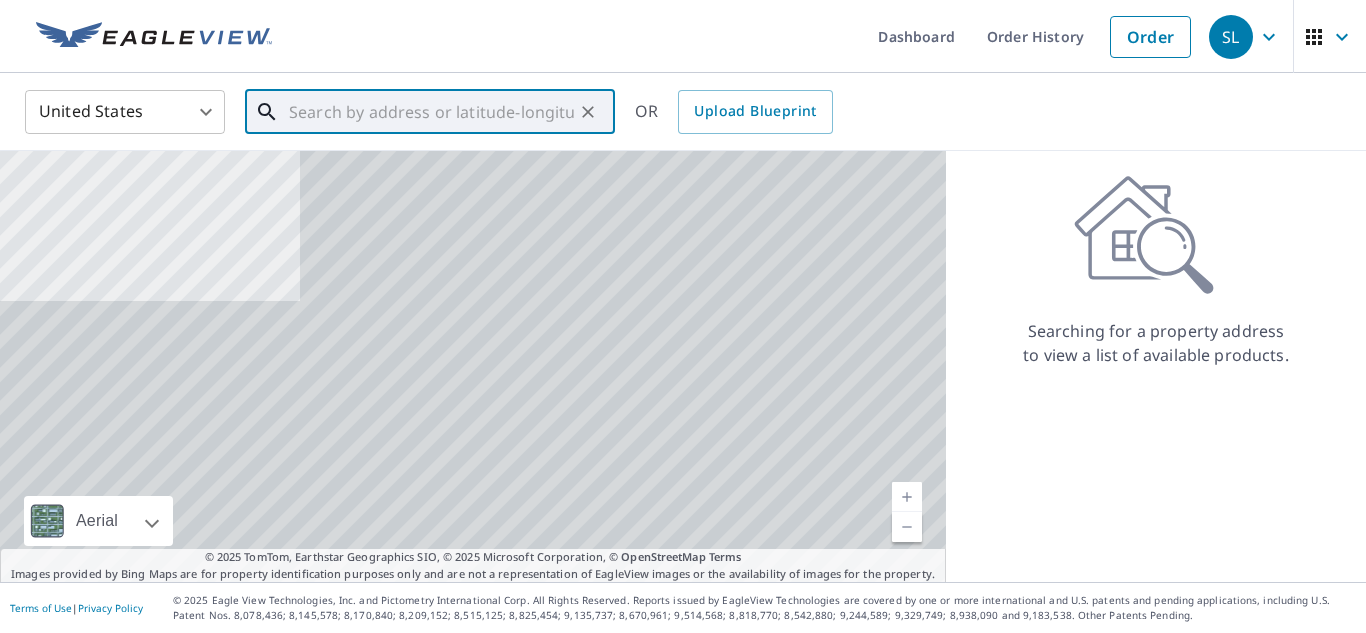 click at bounding box center [431, 112] 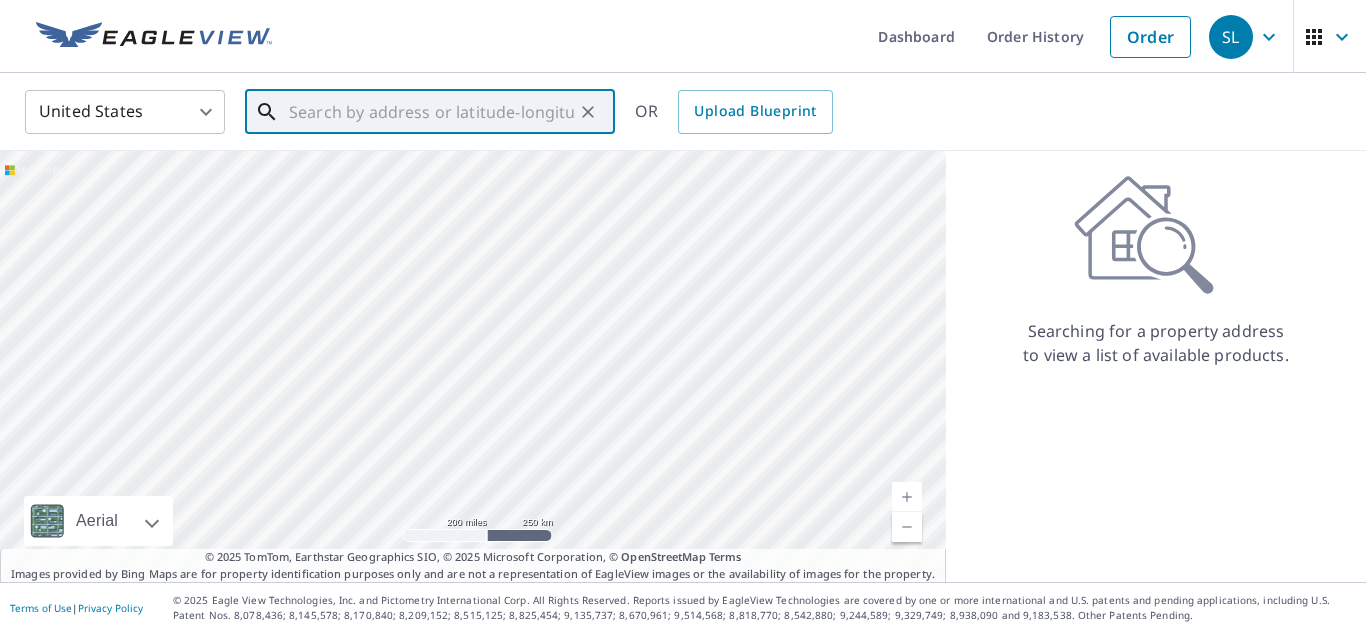 paste on "4336 West 1st St" 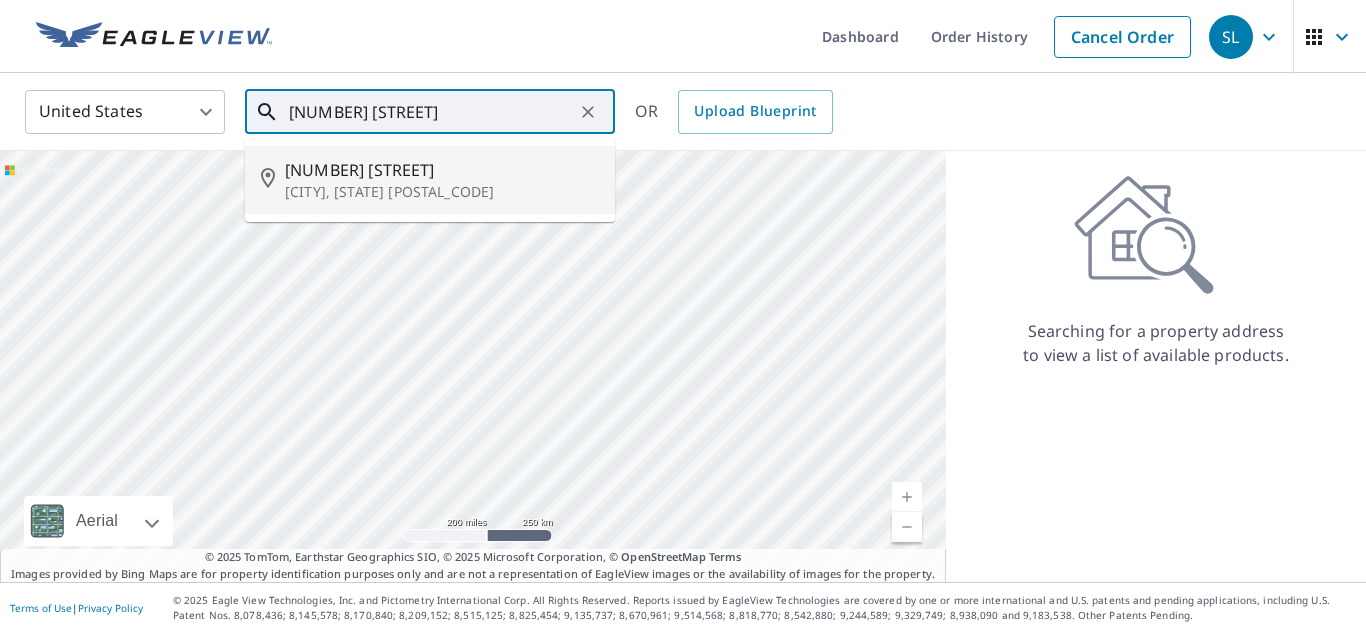 click on "4336 W 1st St" at bounding box center (442, 170) 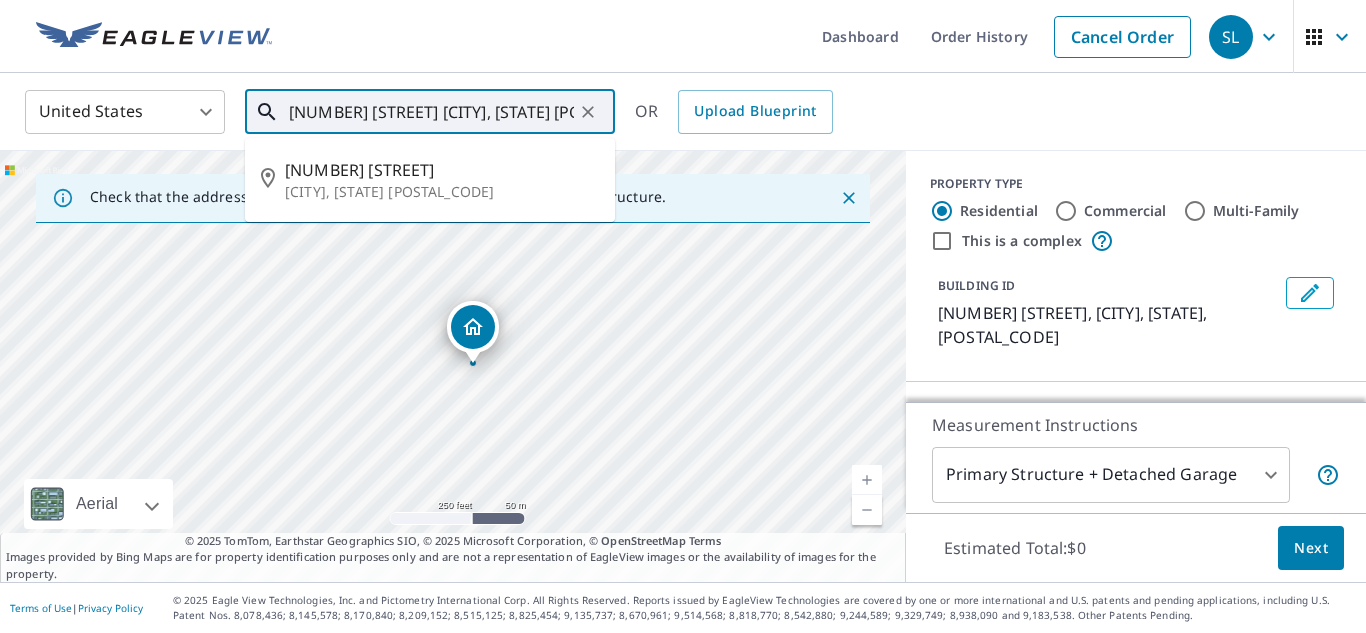 click on "4336 W 1st St Brookline, MO 65619" at bounding box center [431, 112] 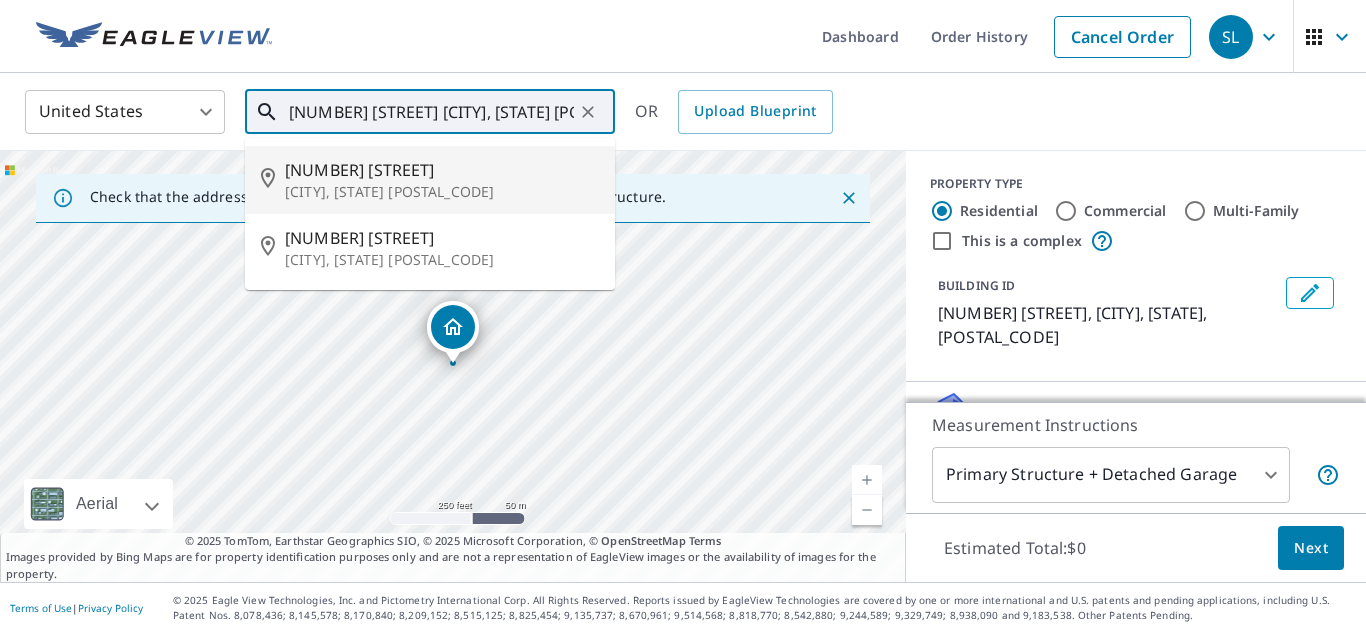 click on "4336 W 1st St" at bounding box center (442, 170) 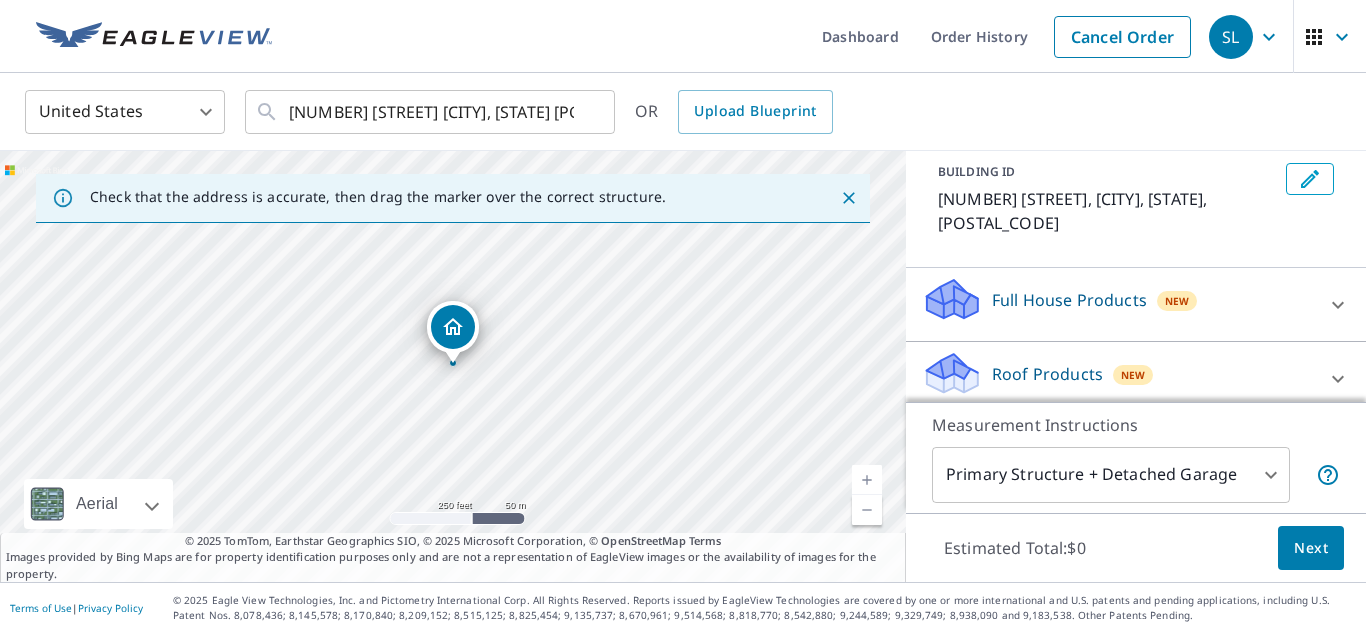 click on "Roof Products" at bounding box center [1047, 374] 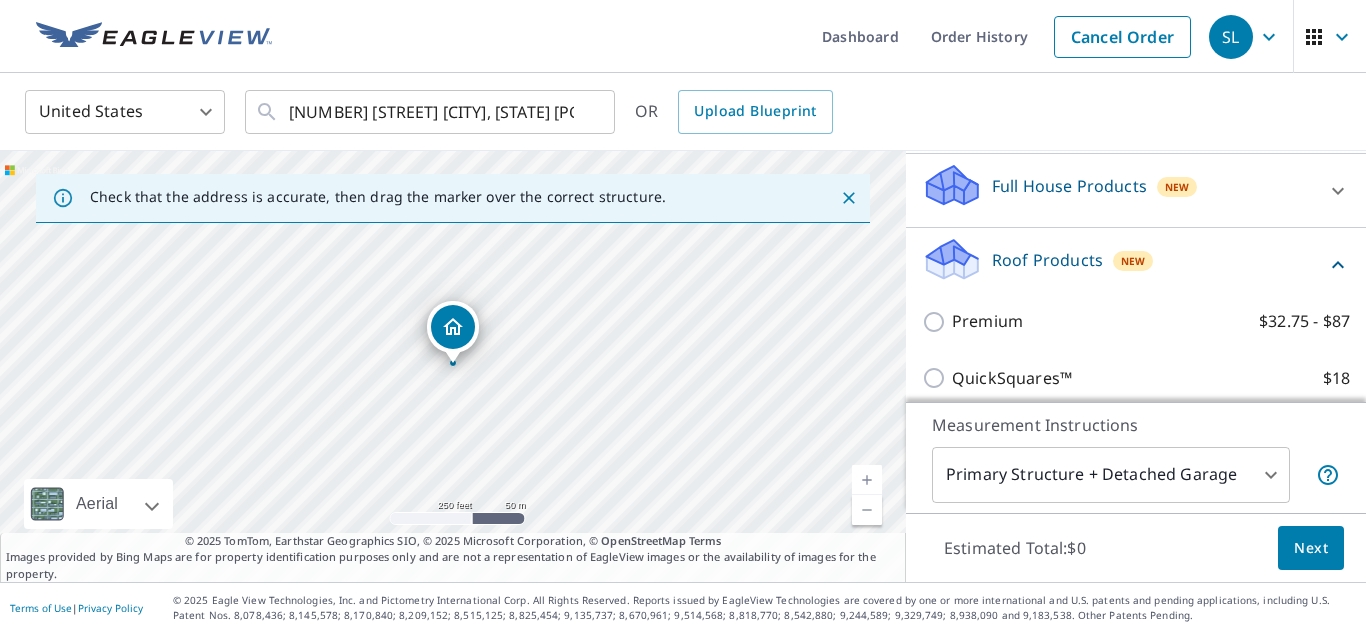 scroll, scrollTop: 229, scrollLeft: 0, axis: vertical 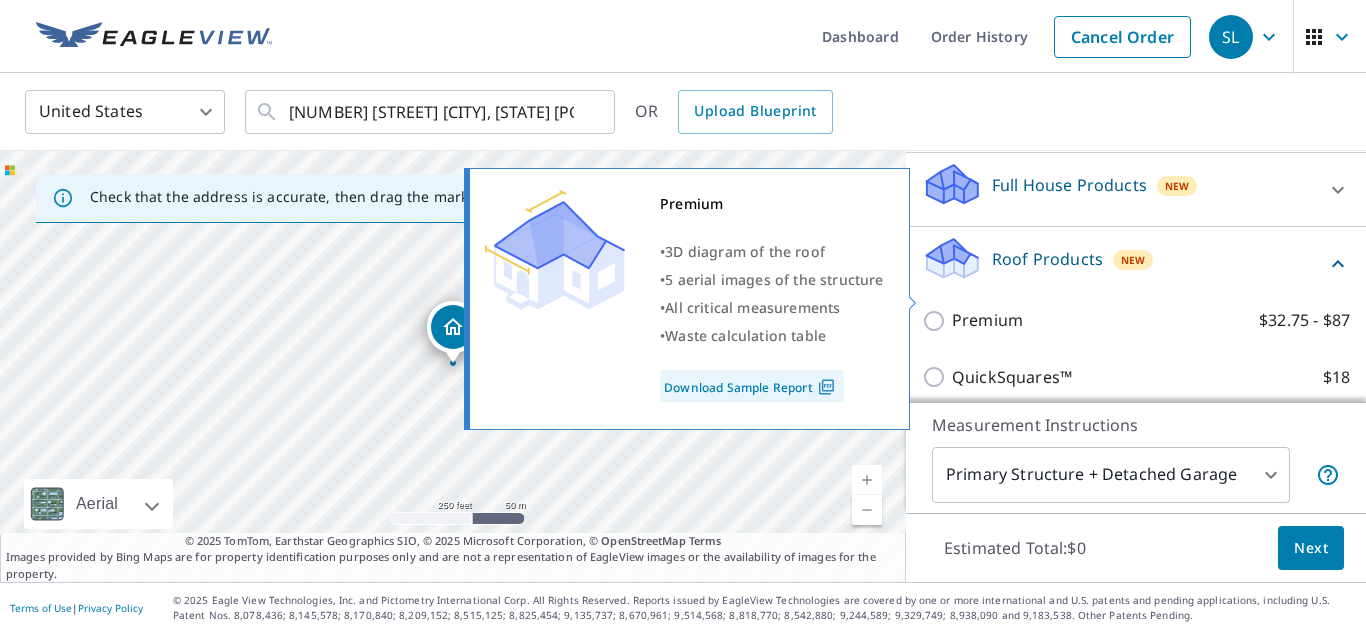 click on "Premium $32.75 - $87" at bounding box center (937, 321) 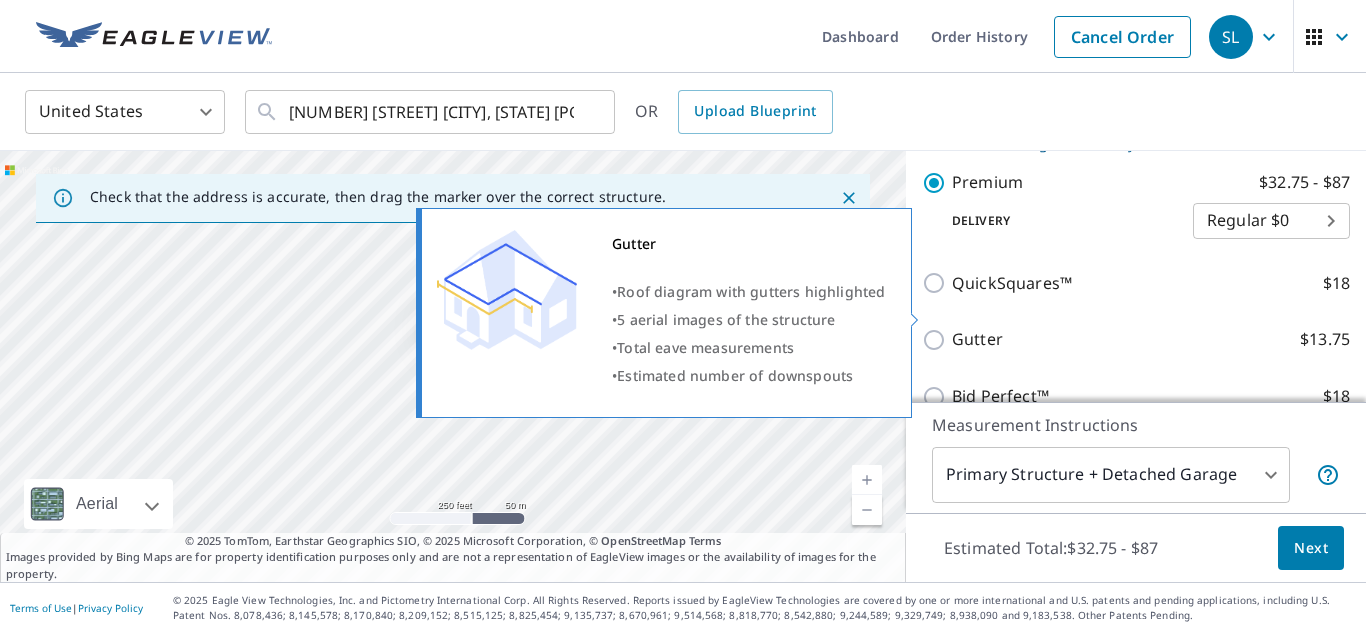 scroll, scrollTop: 391, scrollLeft: 0, axis: vertical 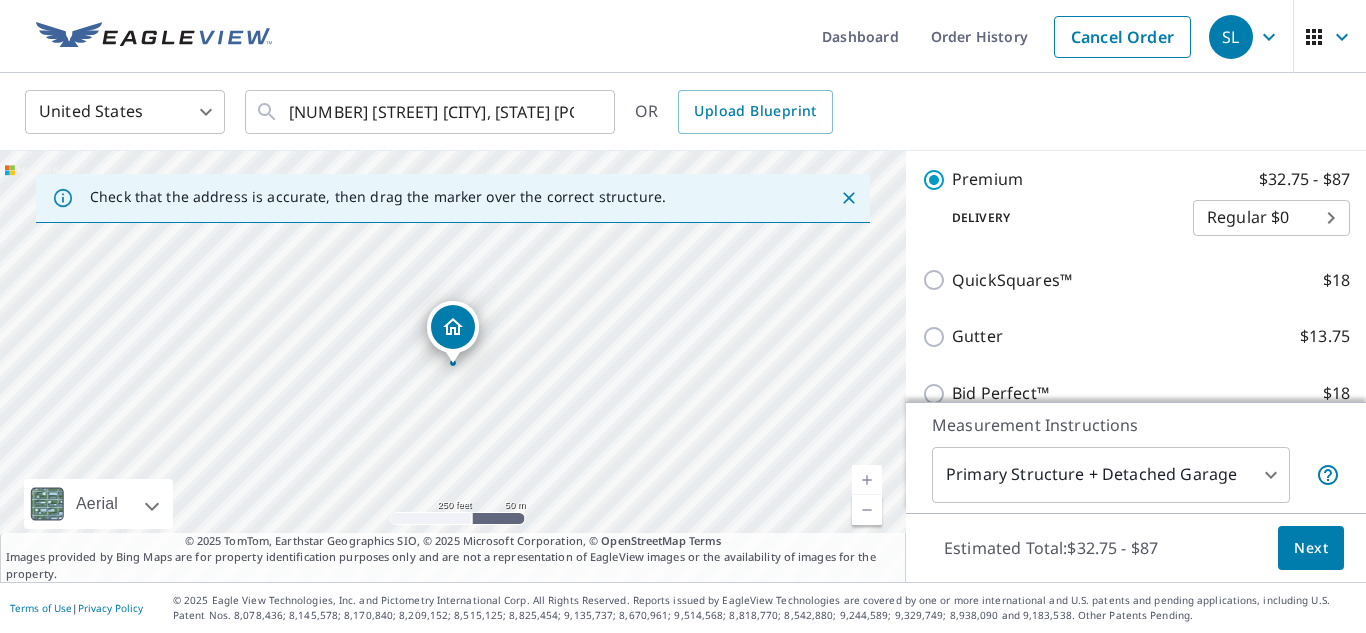 click on "SL SL
Dashboard Order History Cancel Order SL United States US ​ 4336 W 1st St Battlefield, MO 65619 ​ OR Upload Blueprint Check that the address is accurate, then drag the marker over the correct structure. 4336 W 1st St Battlefield, MO 65619 Aerial Road A standard road map Aerial A detailed look from above Labels Labels 250 feet 50 m © 2025 TomTom, © Vexcel Imaging, © 2025 Microsoft Corporation,  © OpenStreetMap Terms © 2025 TomTom, Earthstar Geographics SIO, © 2025 Microsoft Corporation, ©   OpenStreetMap   Terms Images provided by Bing Maps are for property identification purposes only and are not a representation of EagleView images or the availability of images for the property. PROPERTY TYPE Residential Commercial Multi-Family This is a complex BUILDING ID 4336 W 1st St, Battlefield, MO, 65619 Full House Products New Full House™ $105 Roof Products New Premium with Regular Delivery Premium $32.75 - $87 Delivery Regular $0 8 ​ QuickSquares™ $18 Gutter $13.75 Bid Perfect™ $18 New" at bounding box center [683, 316] 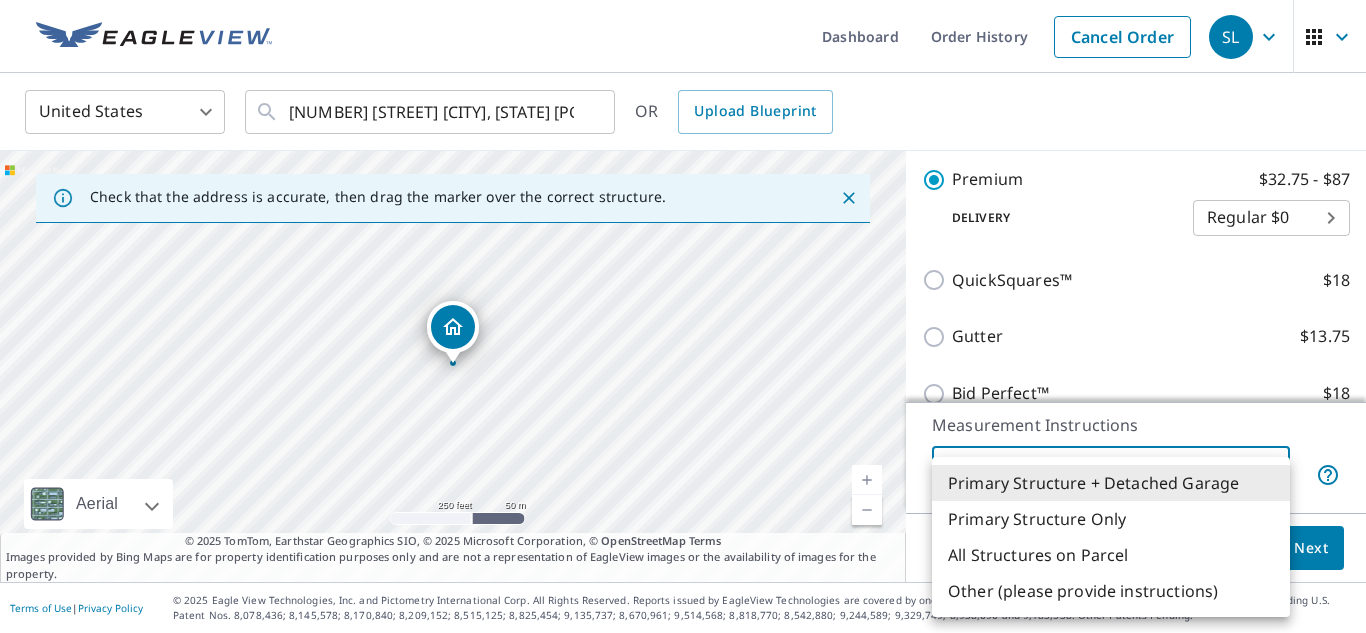 click on "Primary Structure Only" at bounding box center (1111, 519) 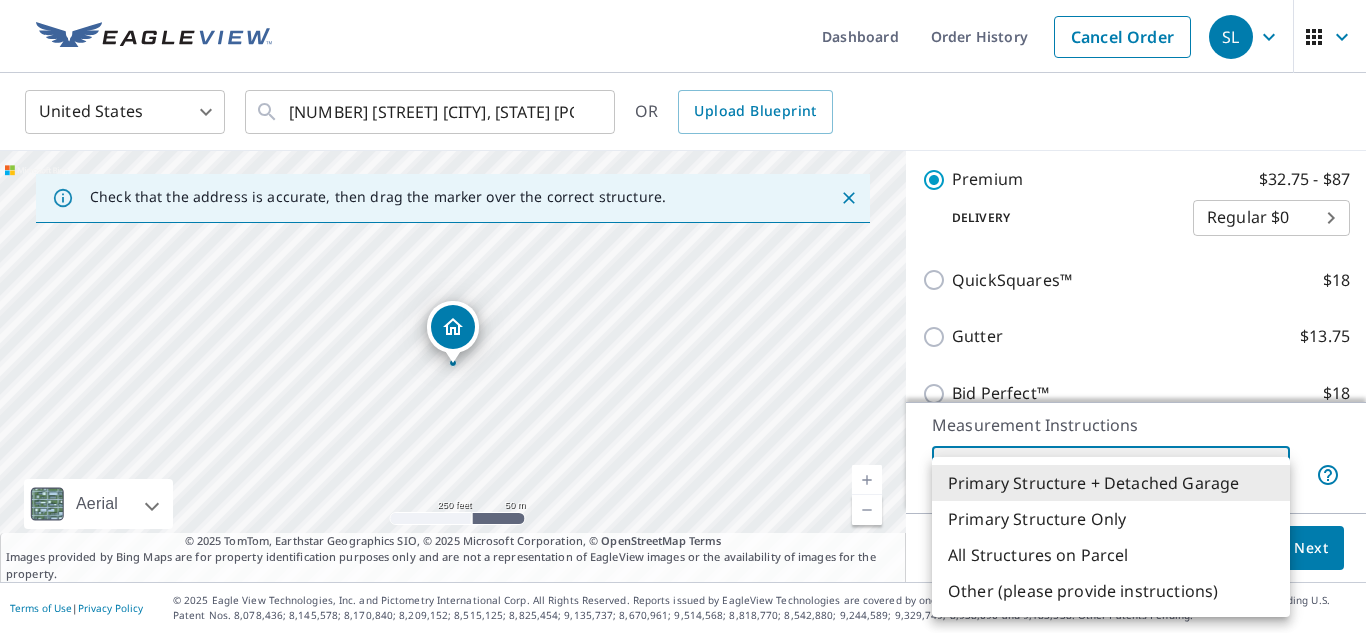 type on "2" 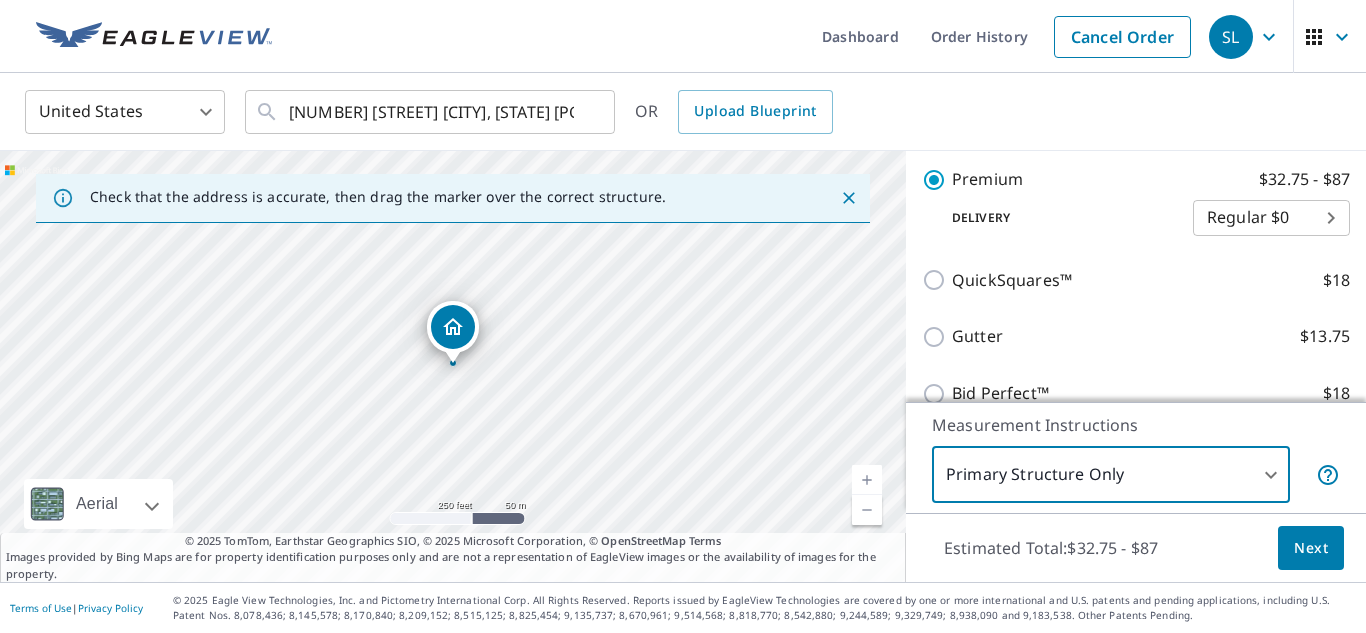 click on "Next" at bounding box center (1311, 548) 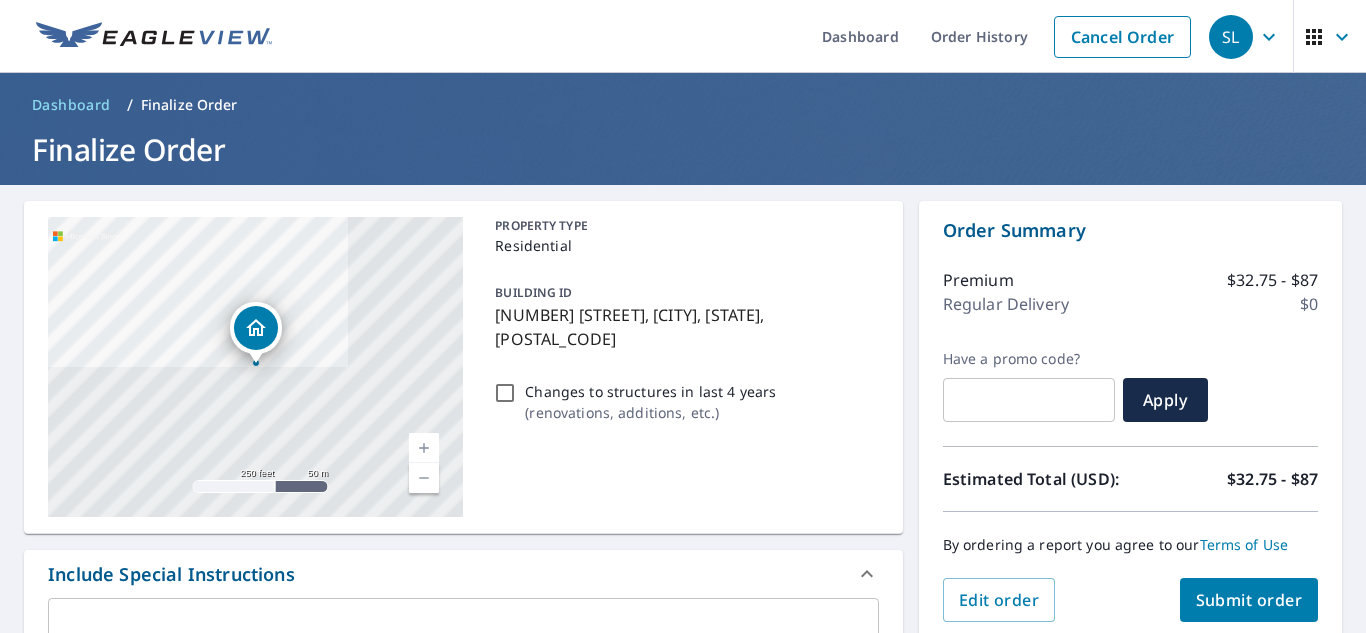 scroll, scrollTop: 649, scrollLeft: 0, axis: vertical 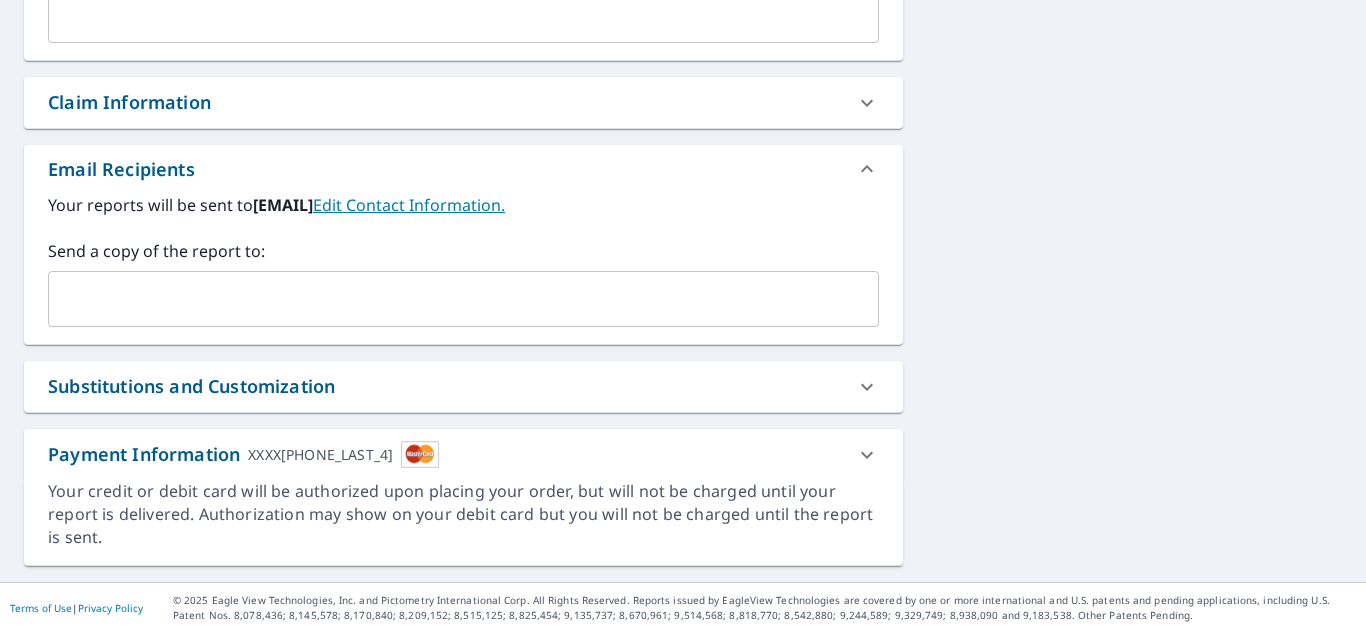 click at bounding box center [448, 299] 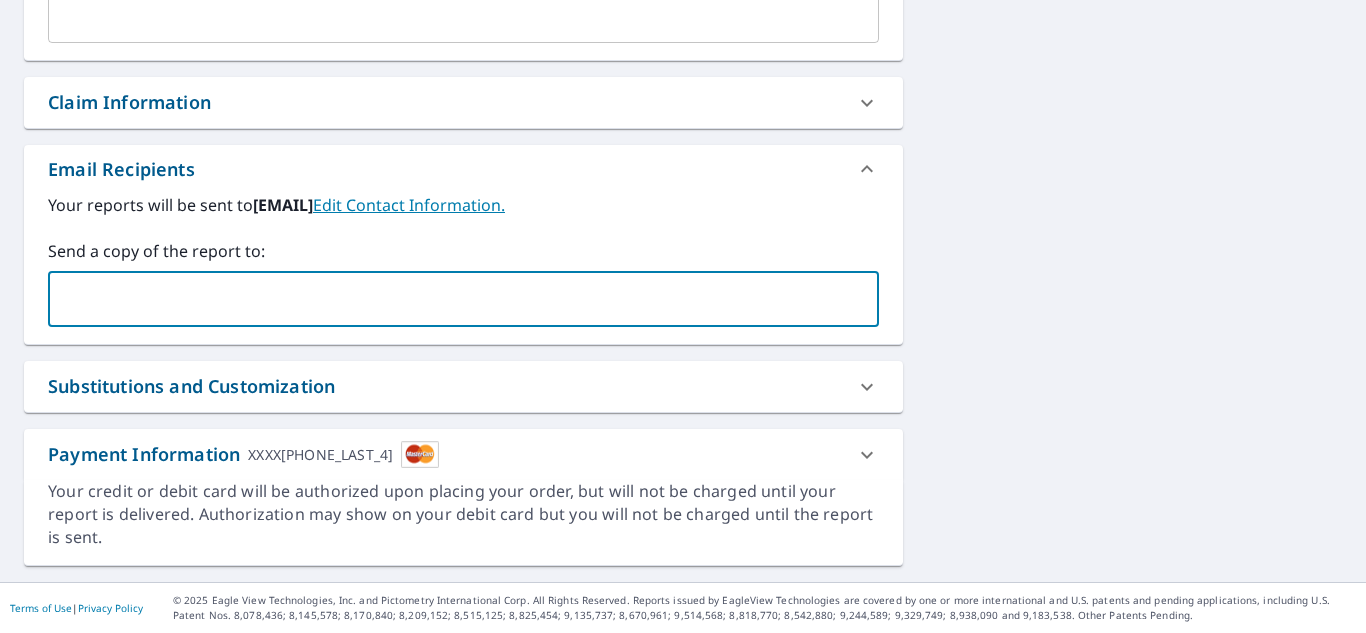 type on "Paul@navrestoration.com" 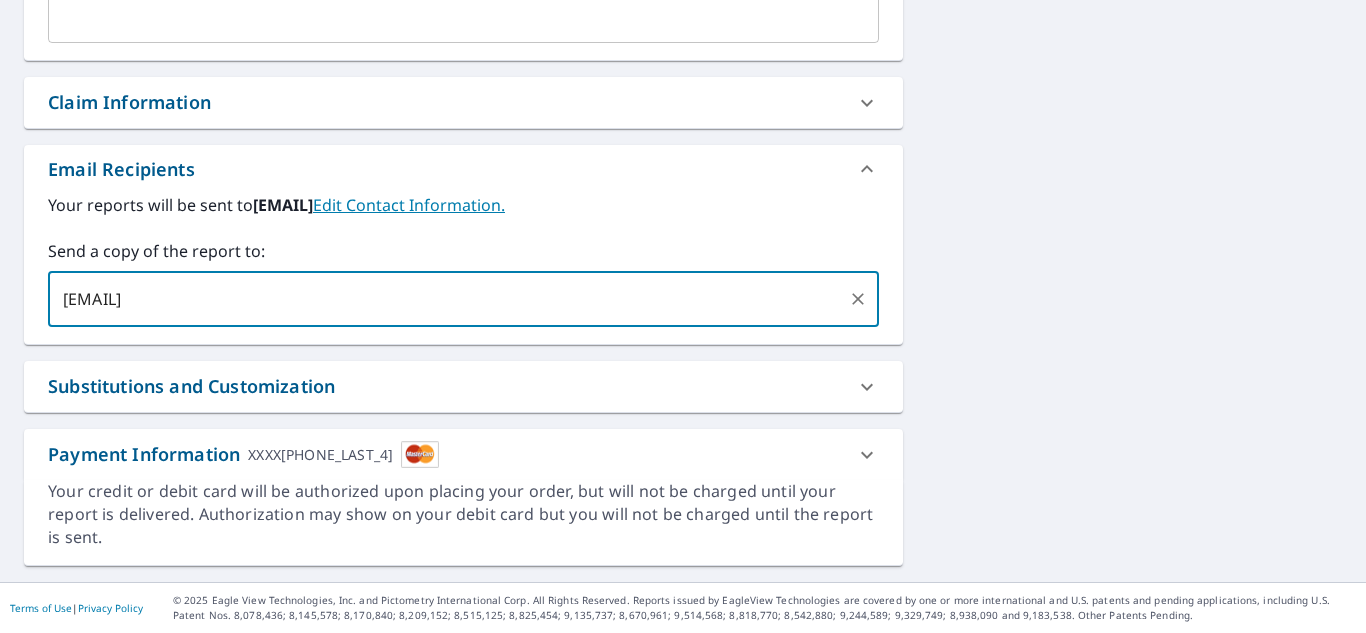 scroll, scrollTop: 0, scrollLeft: 0, axis: both 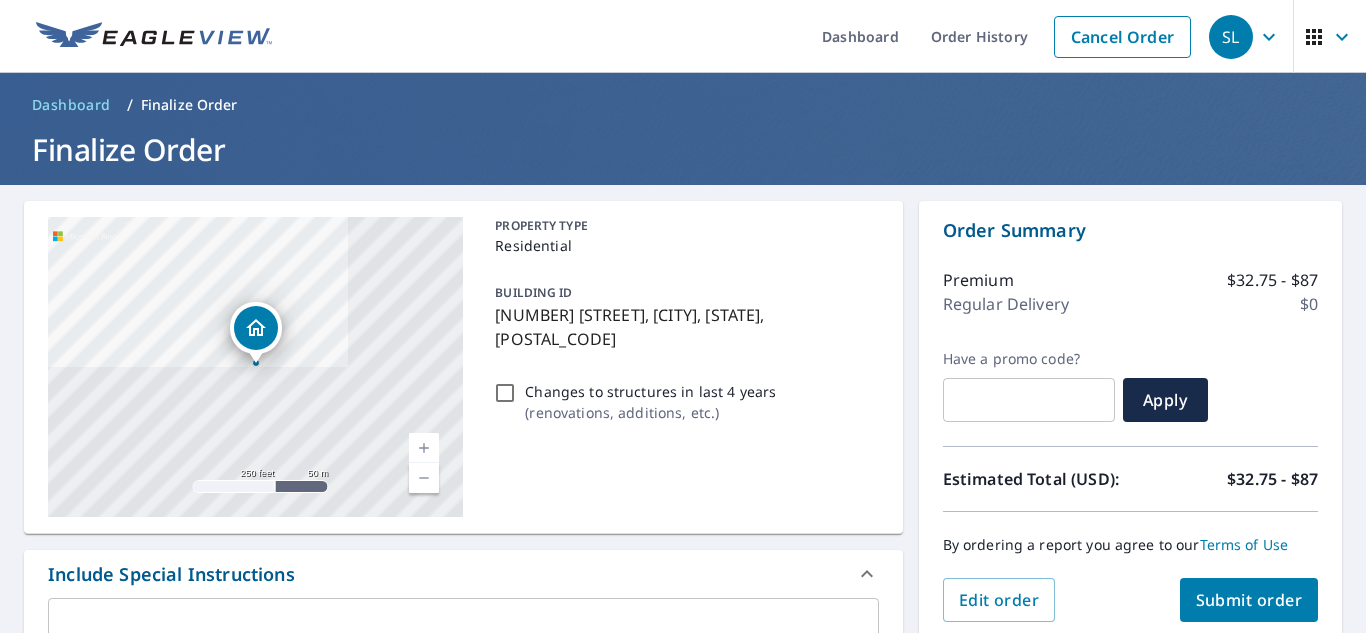 click on "Submit order" at bounding box center [1249, 600] 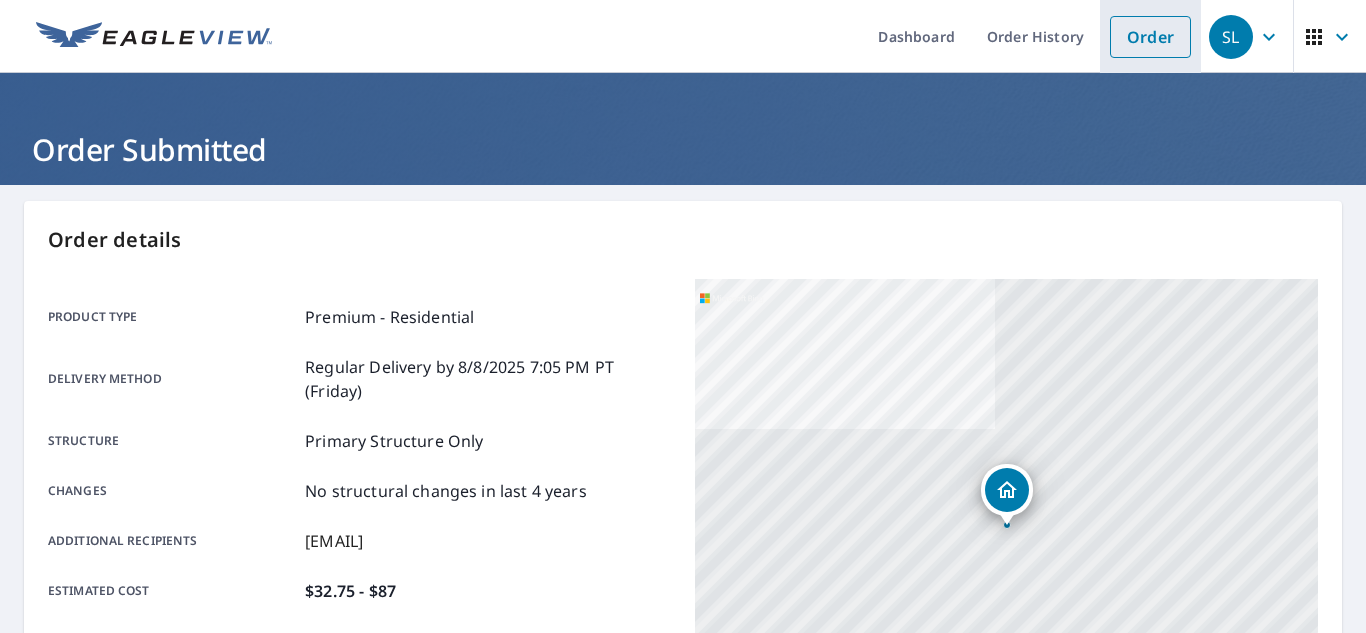 click on "Order" at bounding box center [1150, 37] 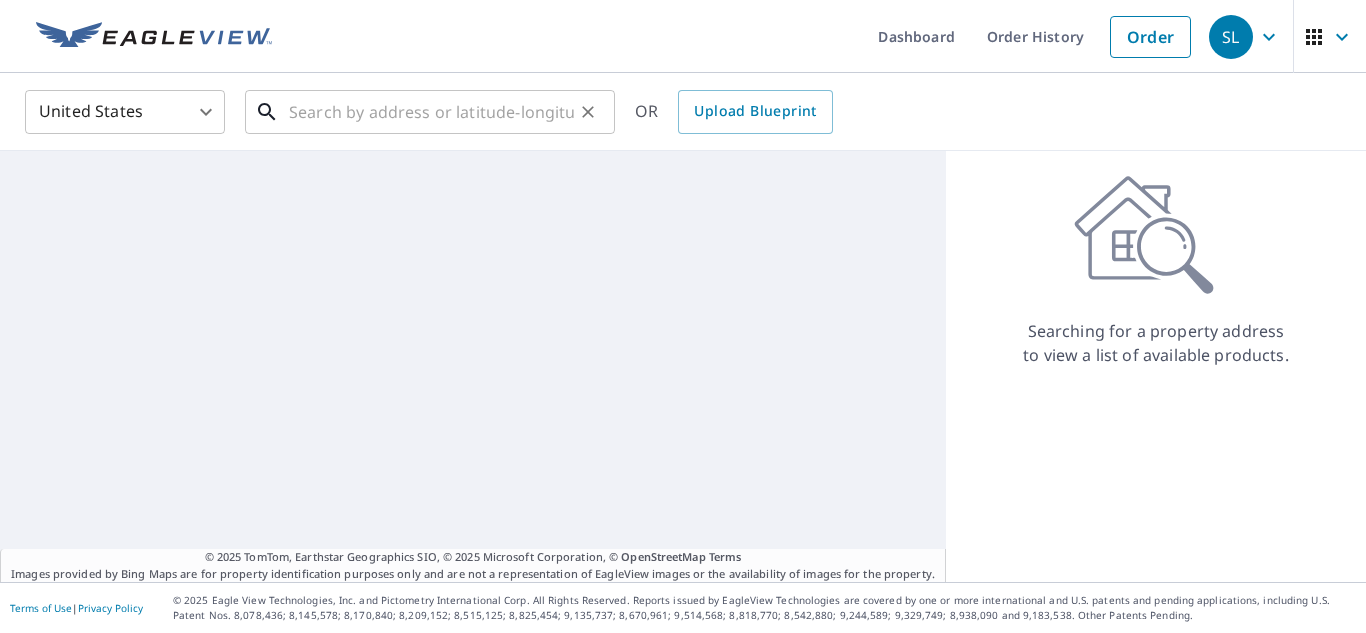click at bounding box center (431, 112) 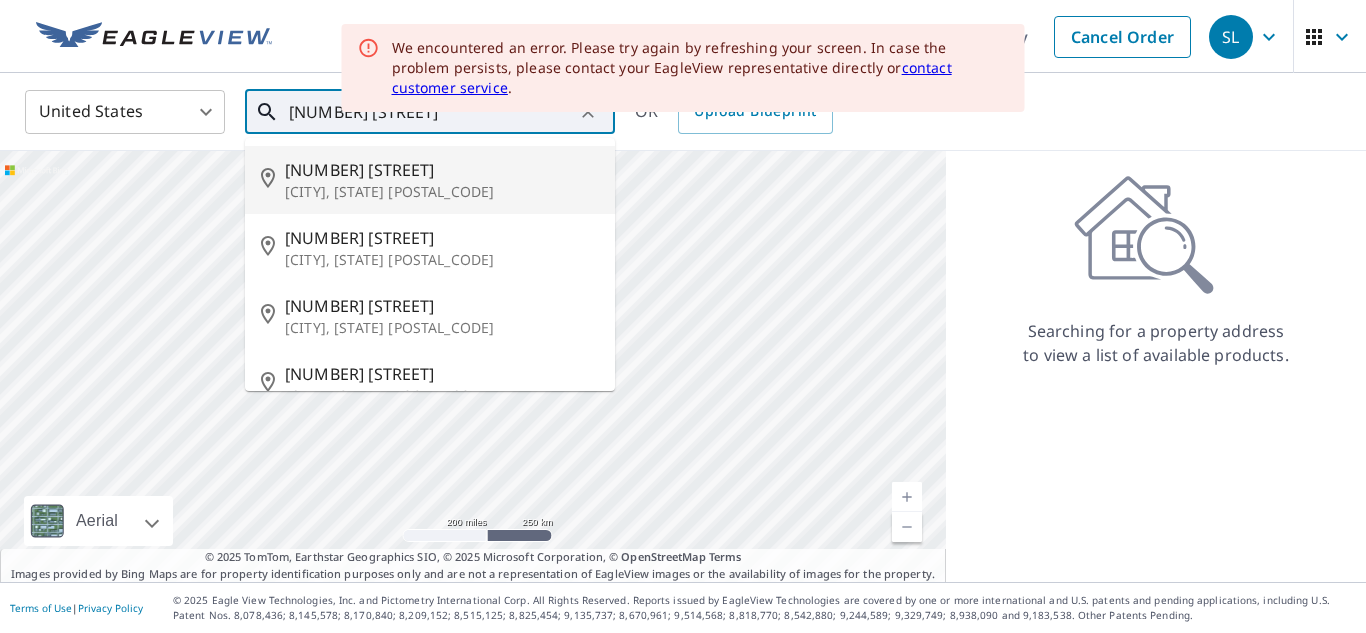 click on "Ozark, MO 65721" at bounding box center [442, 192] 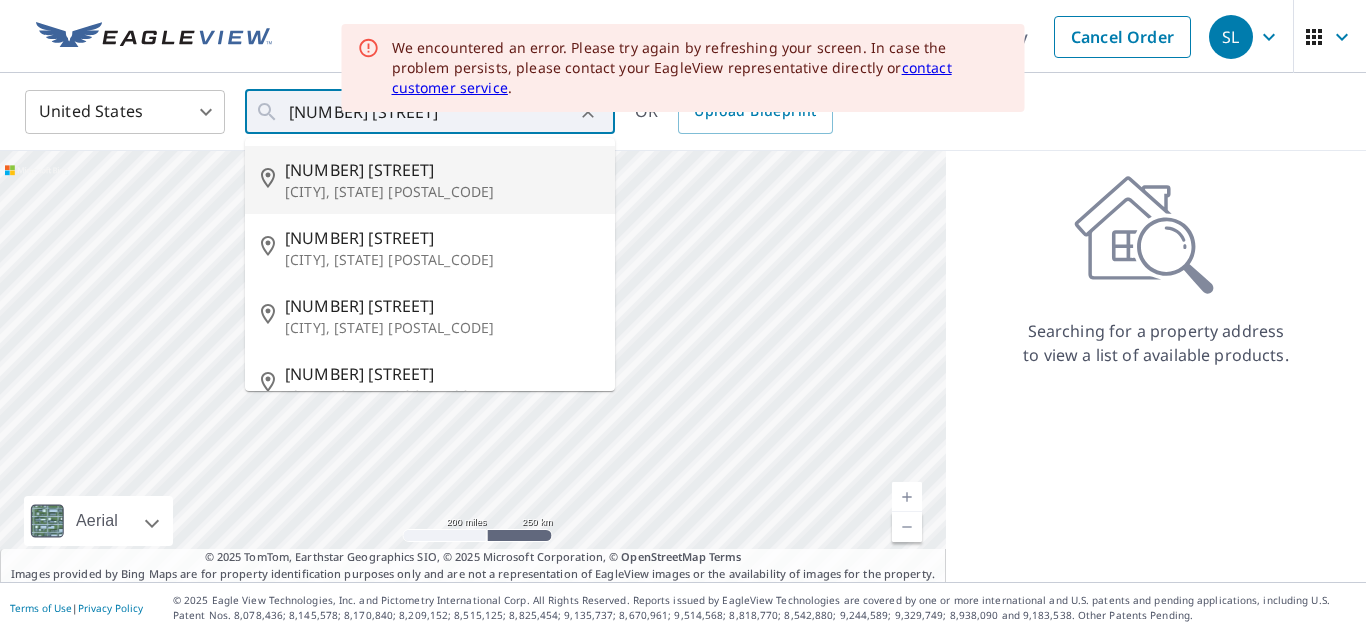 type on "355 Juniper Rd Ozark, MO 65721" 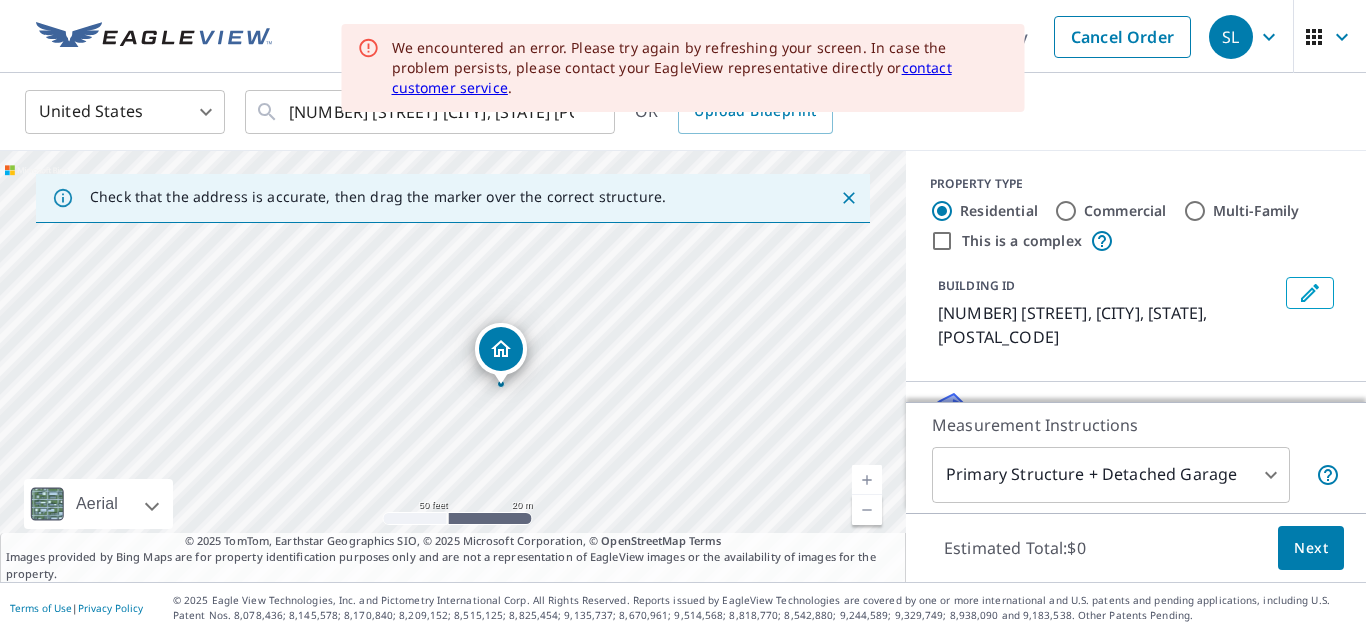 drag, startPoint x: 407, startPoint y: 403, endPoint x: 440, endPoint y: 327, distance: 82.85529 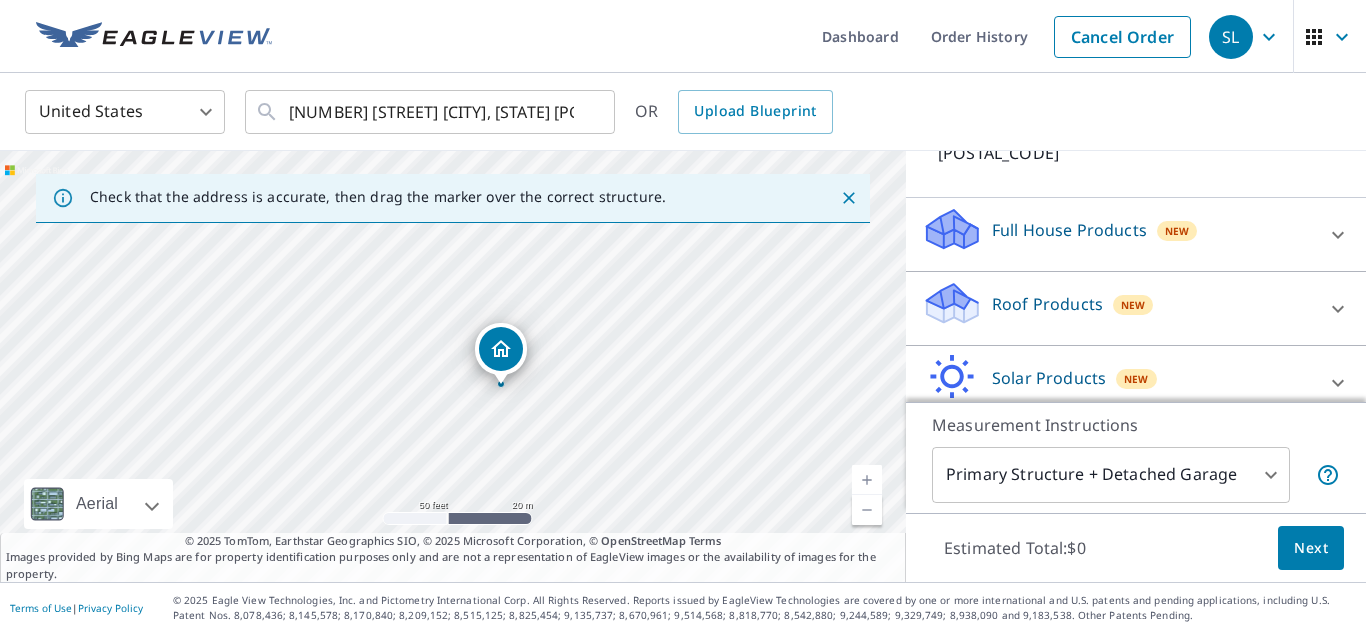 scroll, scrollTop: 186, scrollLeft: 0, axis: vertical 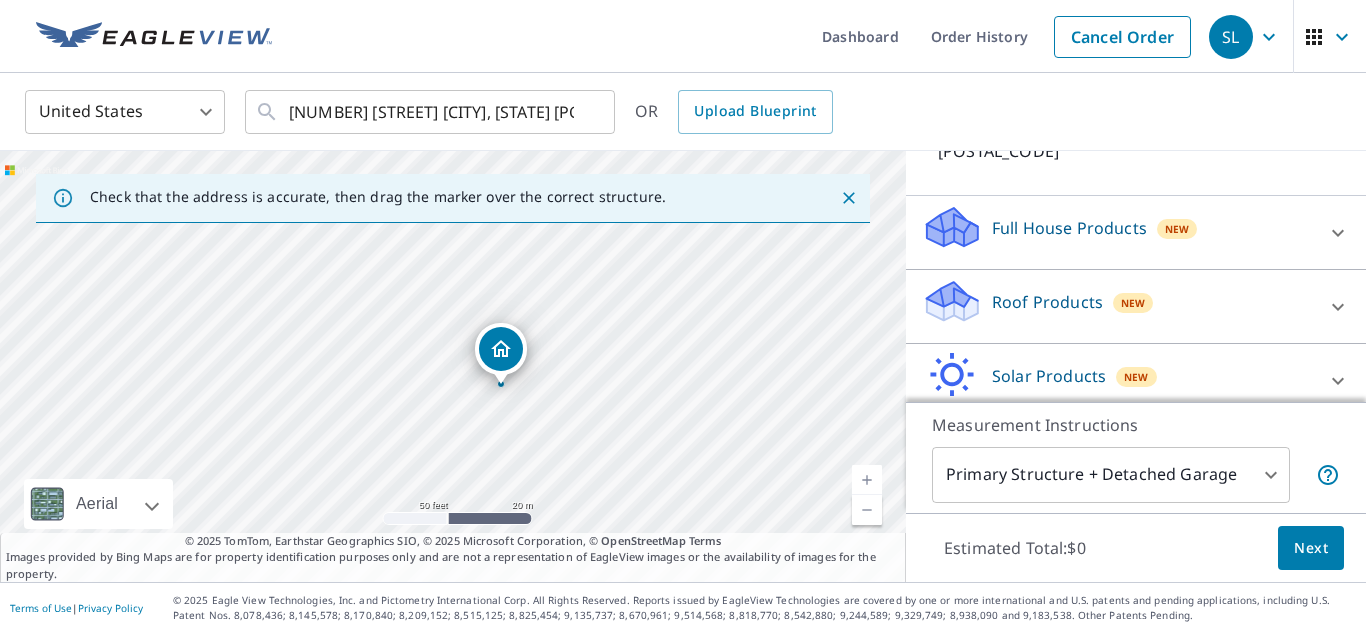 click on "Roof Products New" at bounding box center [1118, 306] 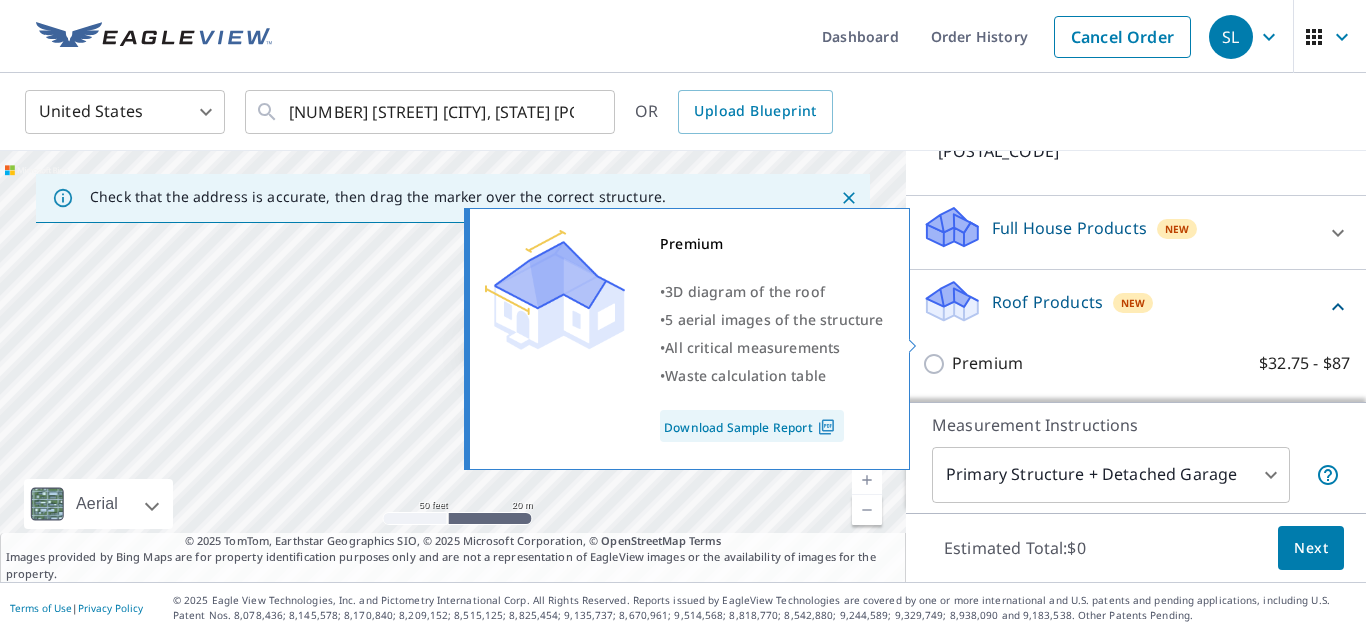 click on "Premium $32.75 - $87" at bounding box center (937, 364) 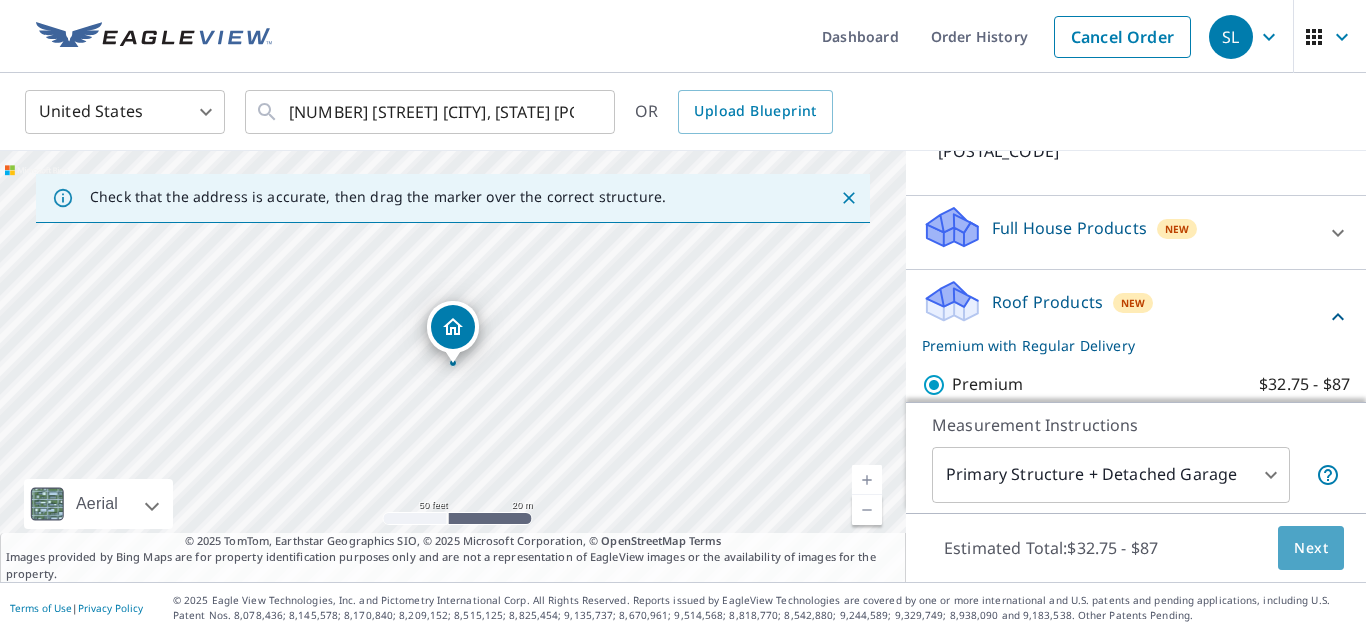 click on "Next" at bounding box center (1311, 548) 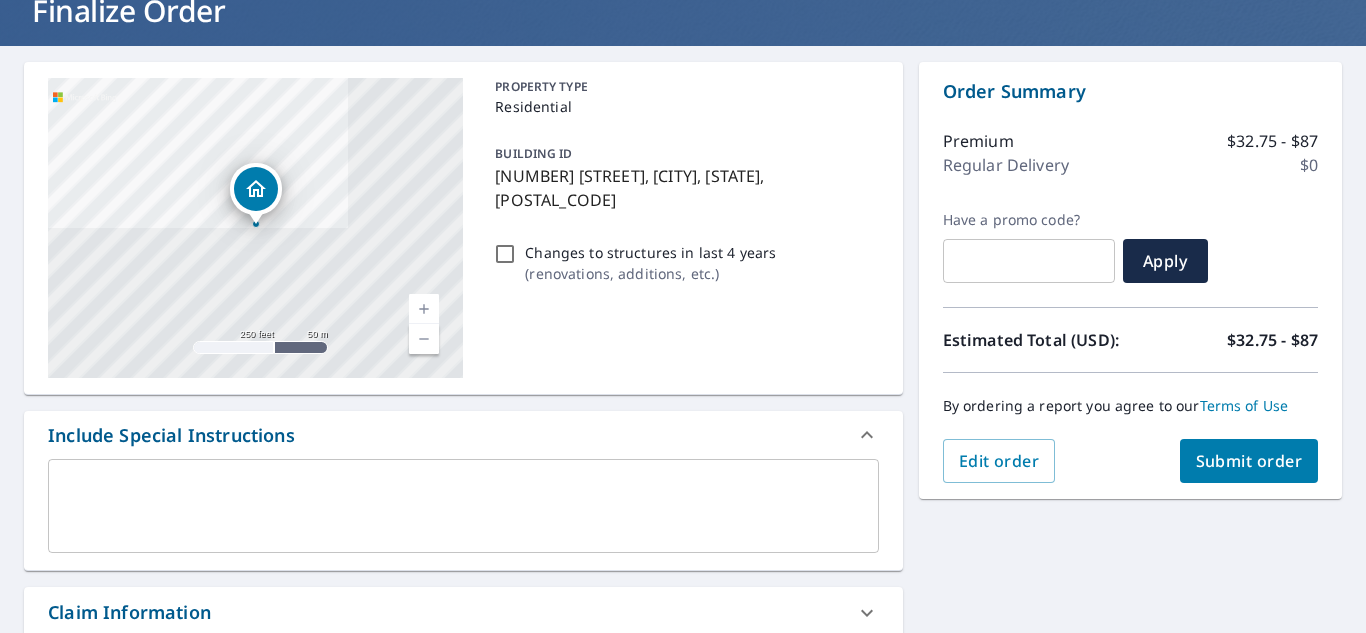 scroll, scrollTop: 169, scrollLeft: 0, axis: vertical 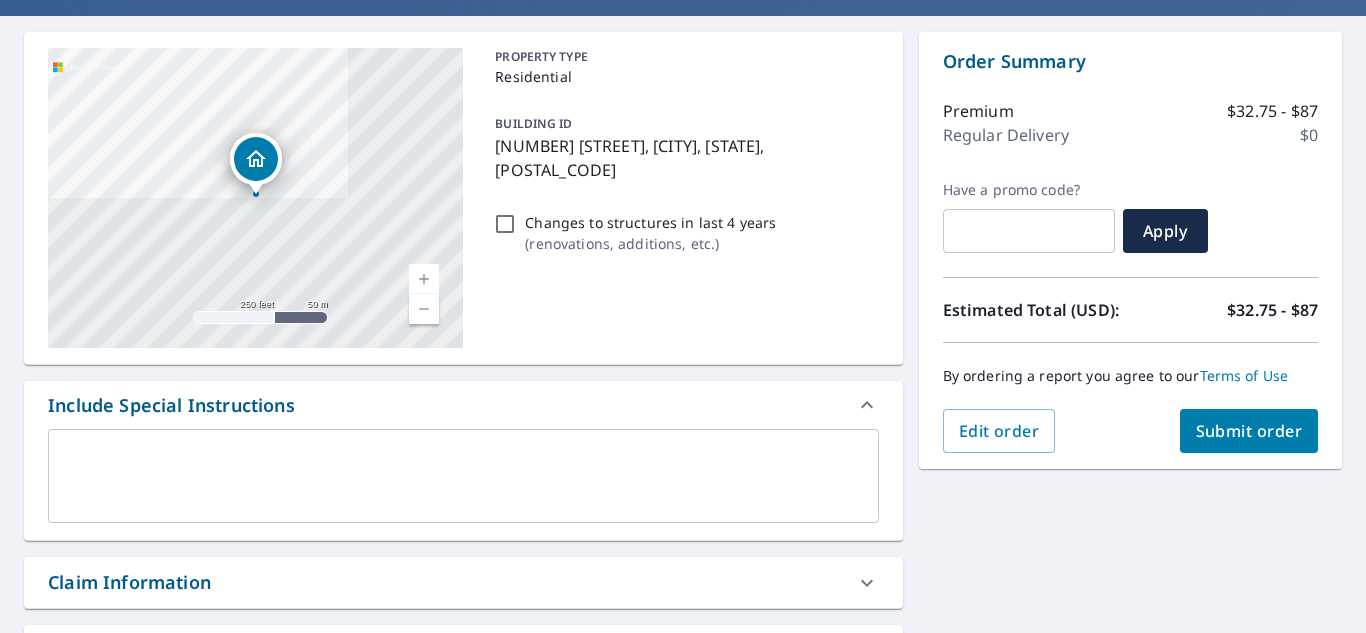 click at bounding box center (463, 476) 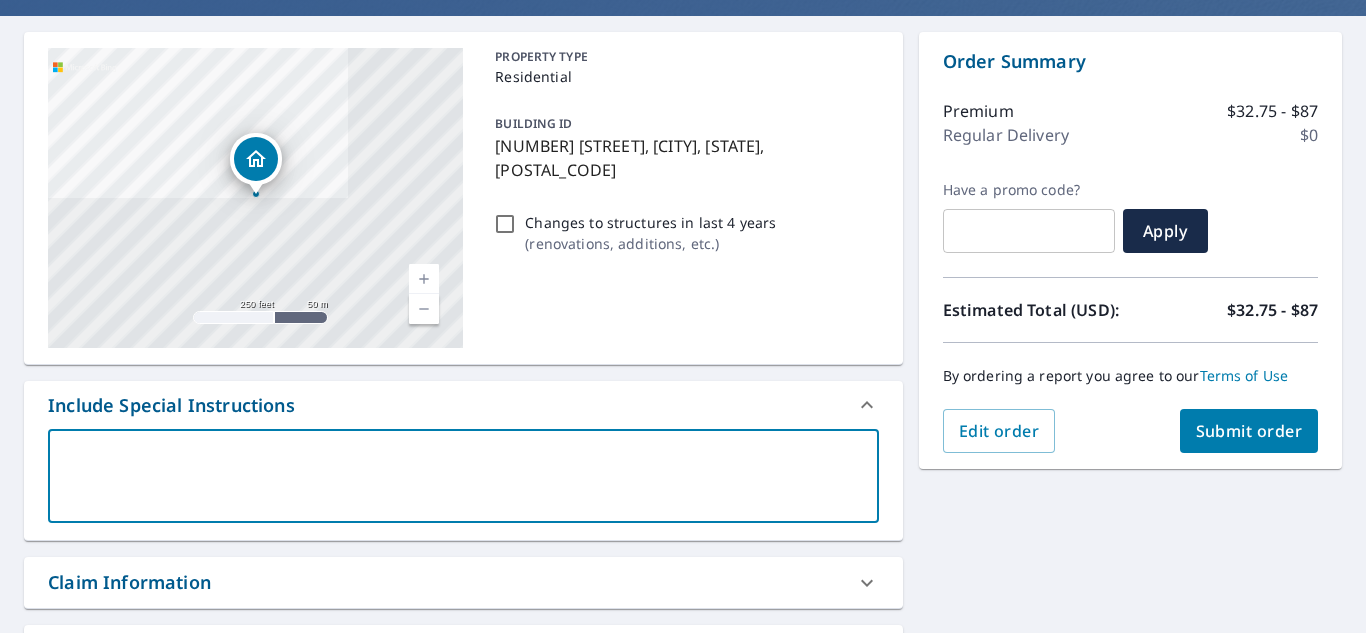 type on "W" 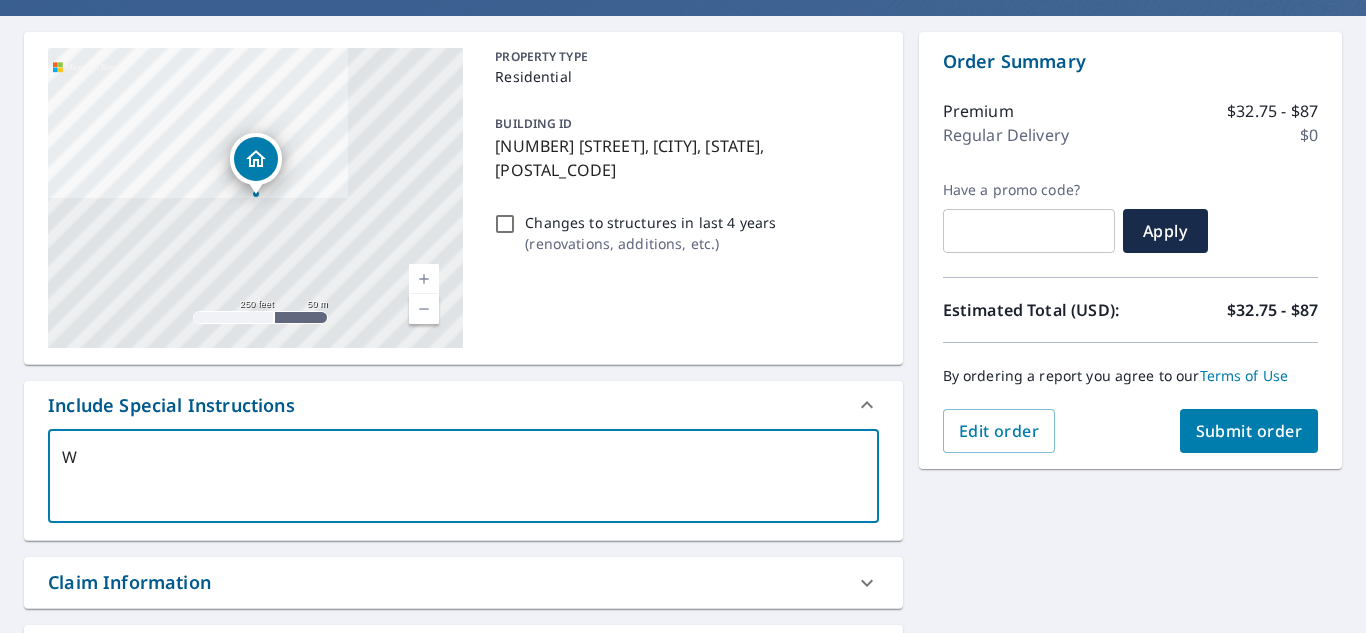 type on "x" 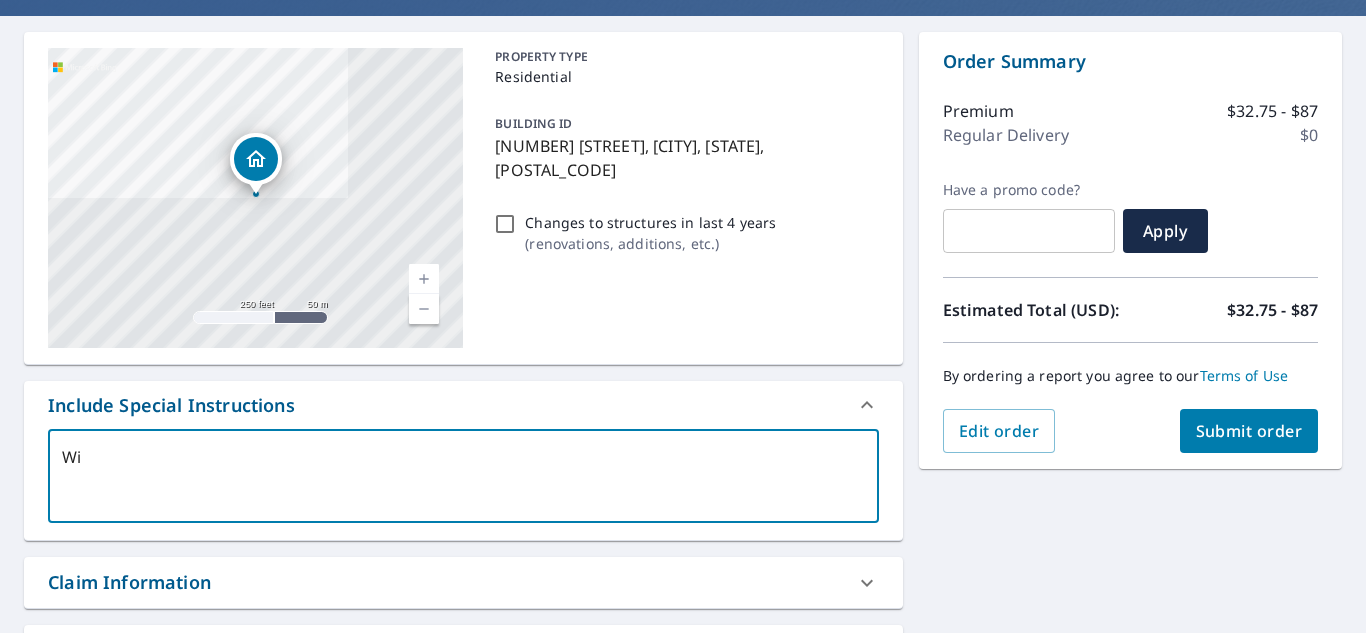 type on "x" 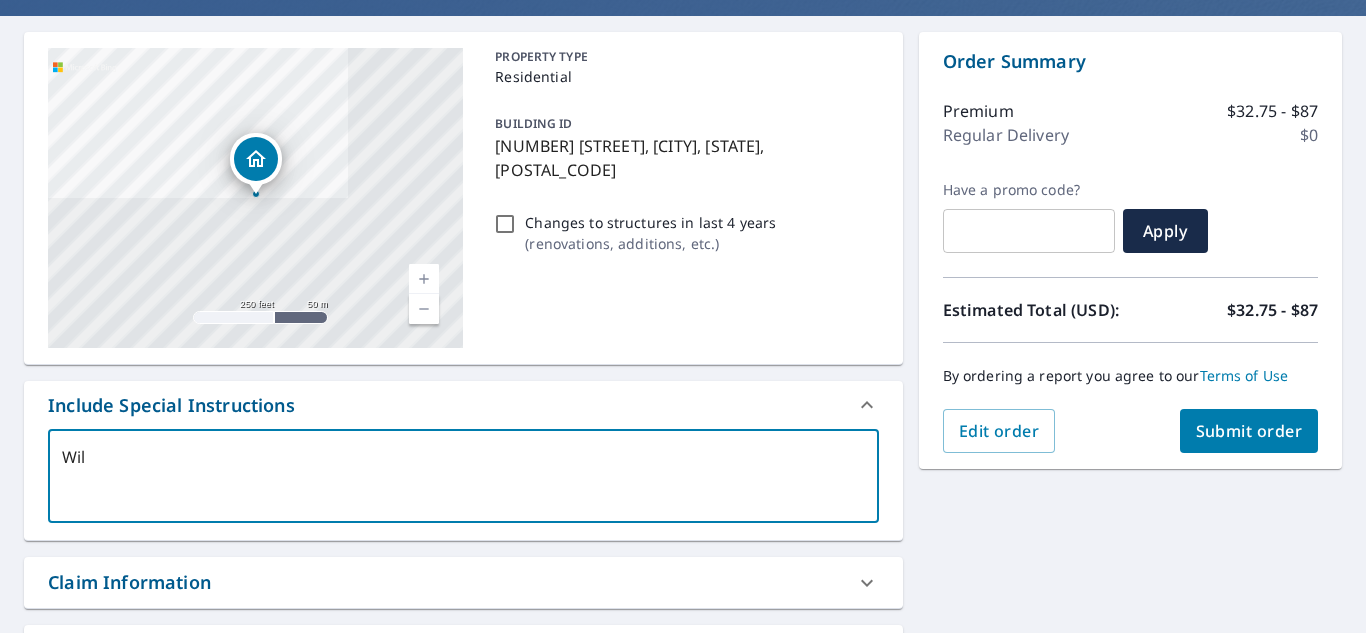 type on "Will" 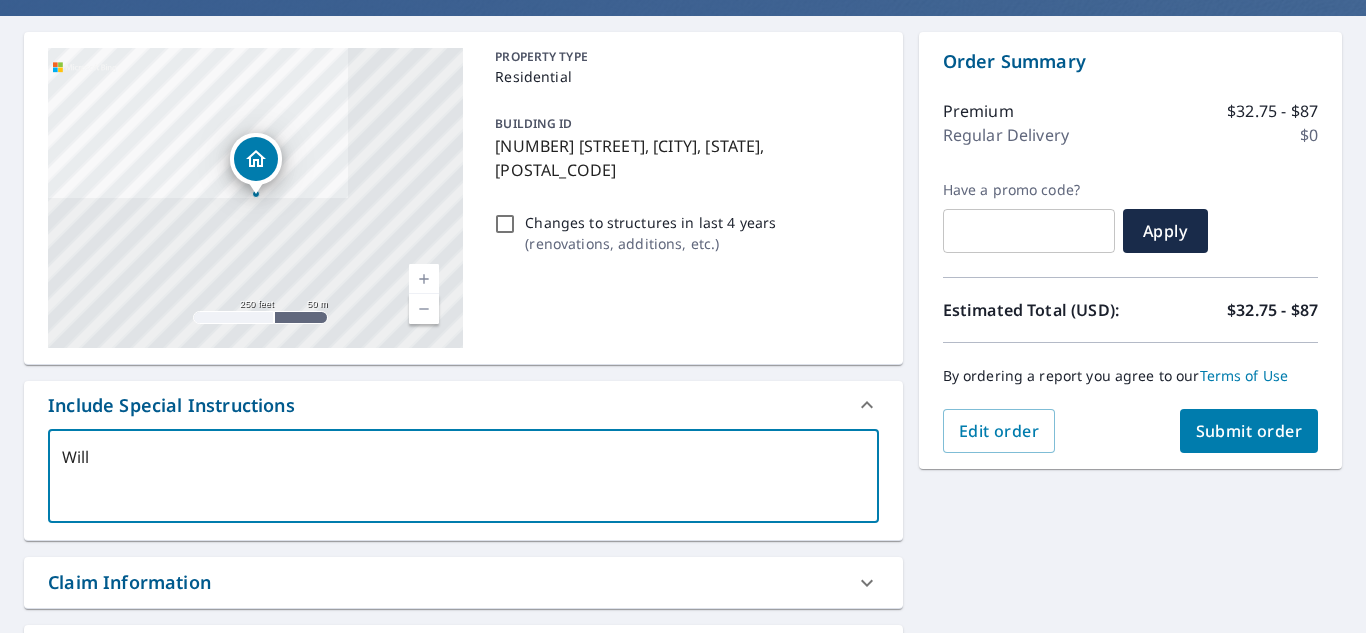 type on "Will" 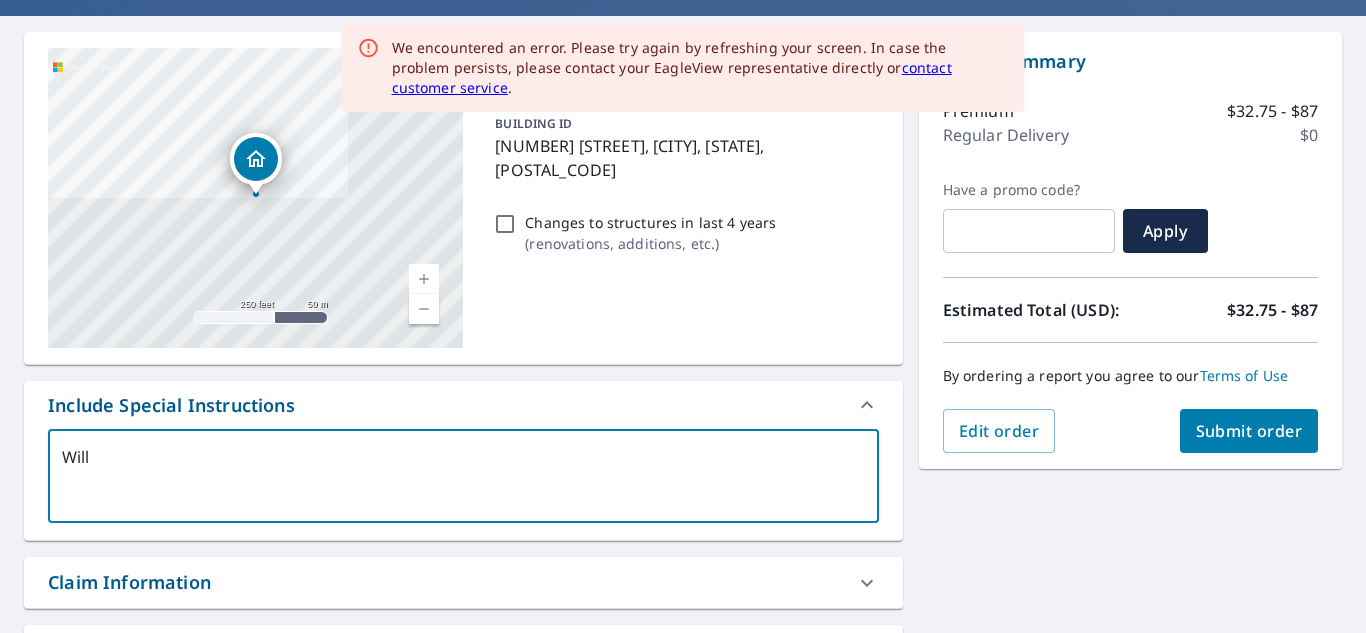 type on "Will n" 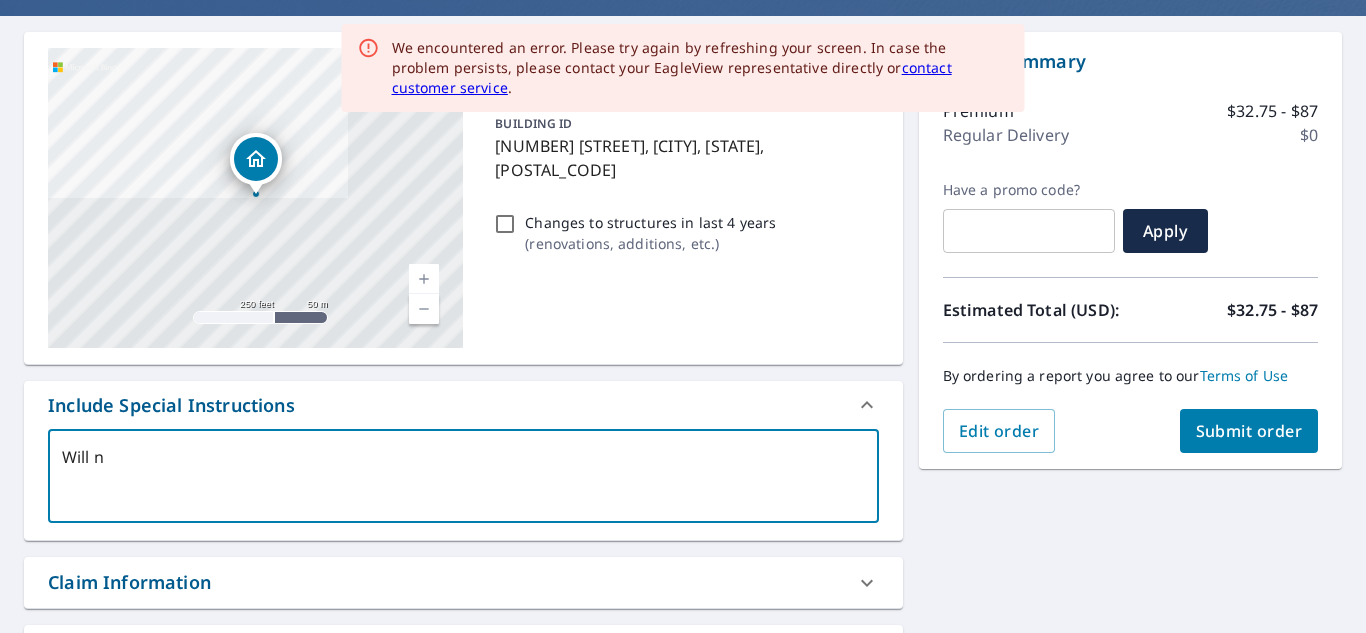 type on "Will ne" 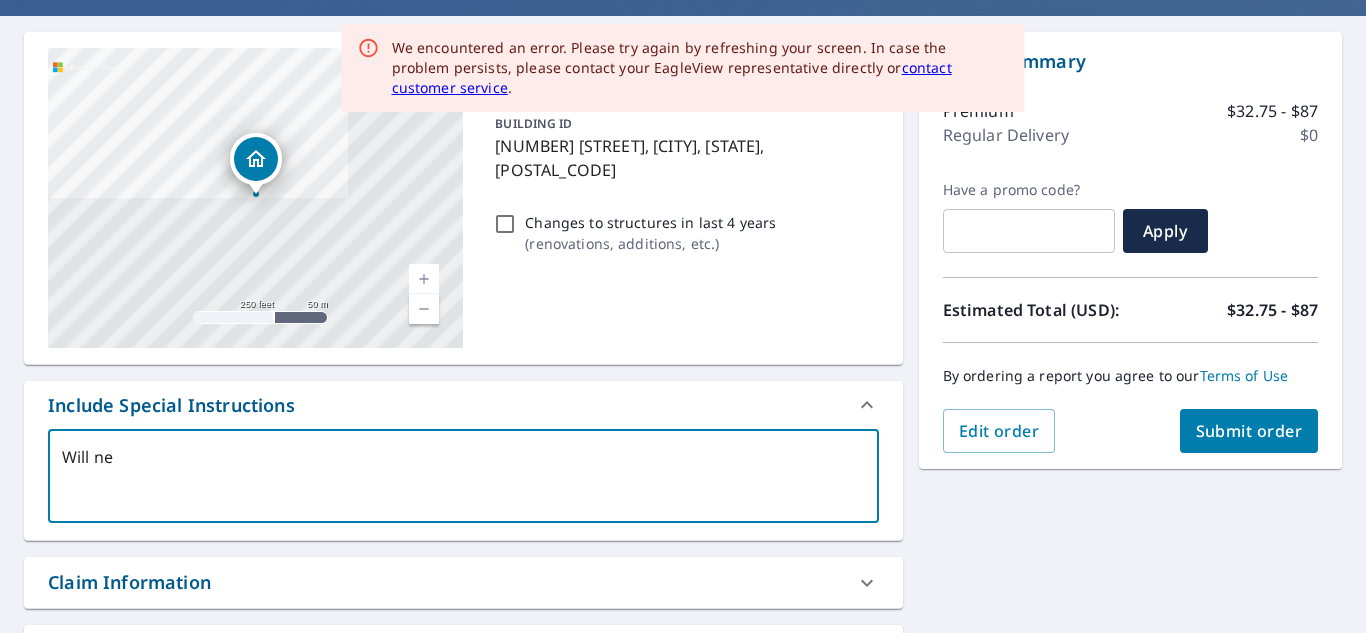type on "Will nee" 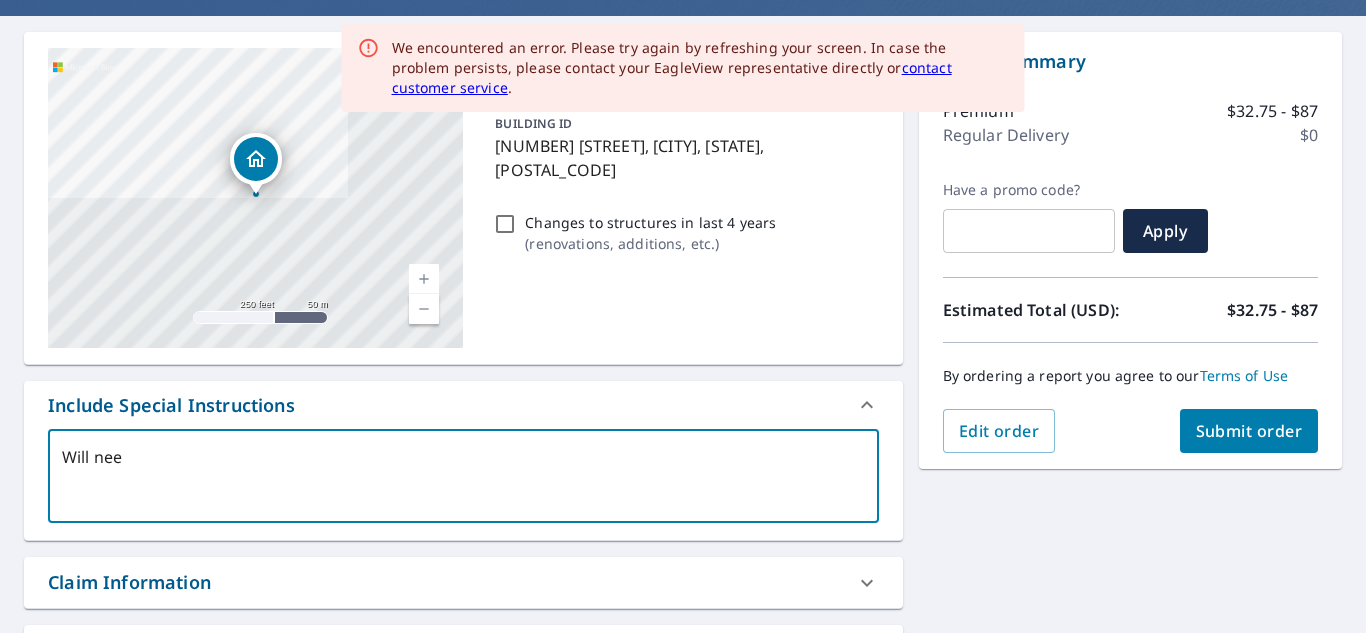 type on "Will need" 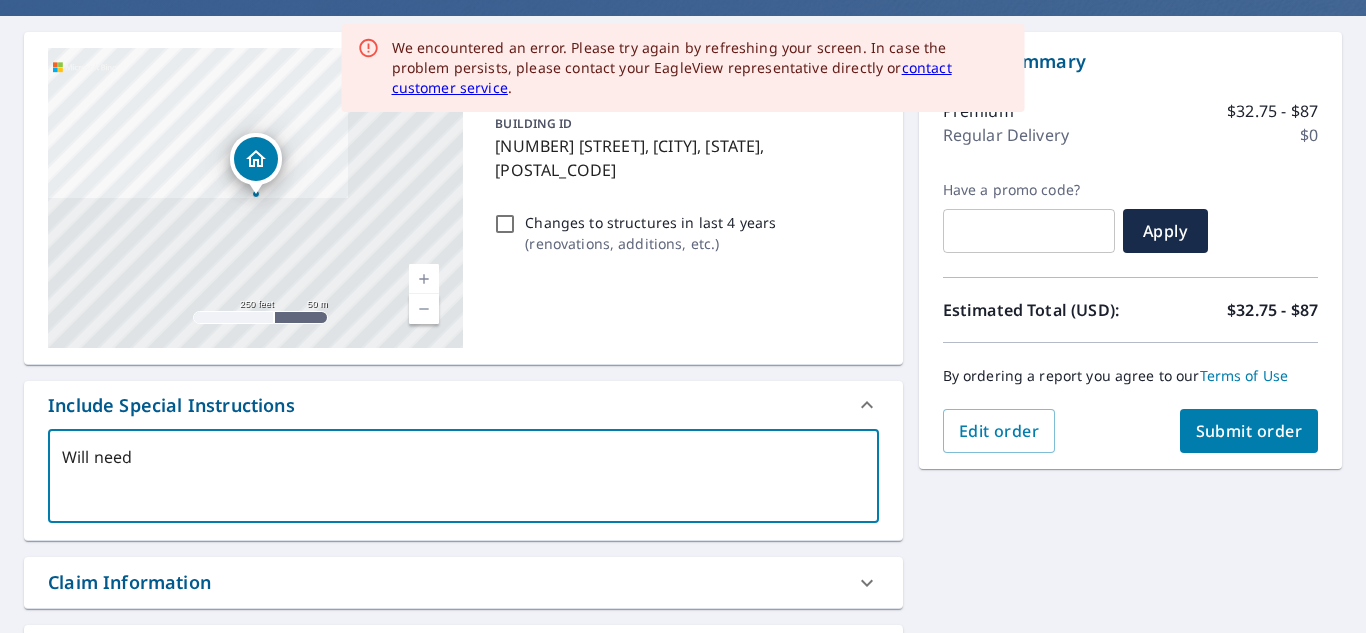 type on "Will need" 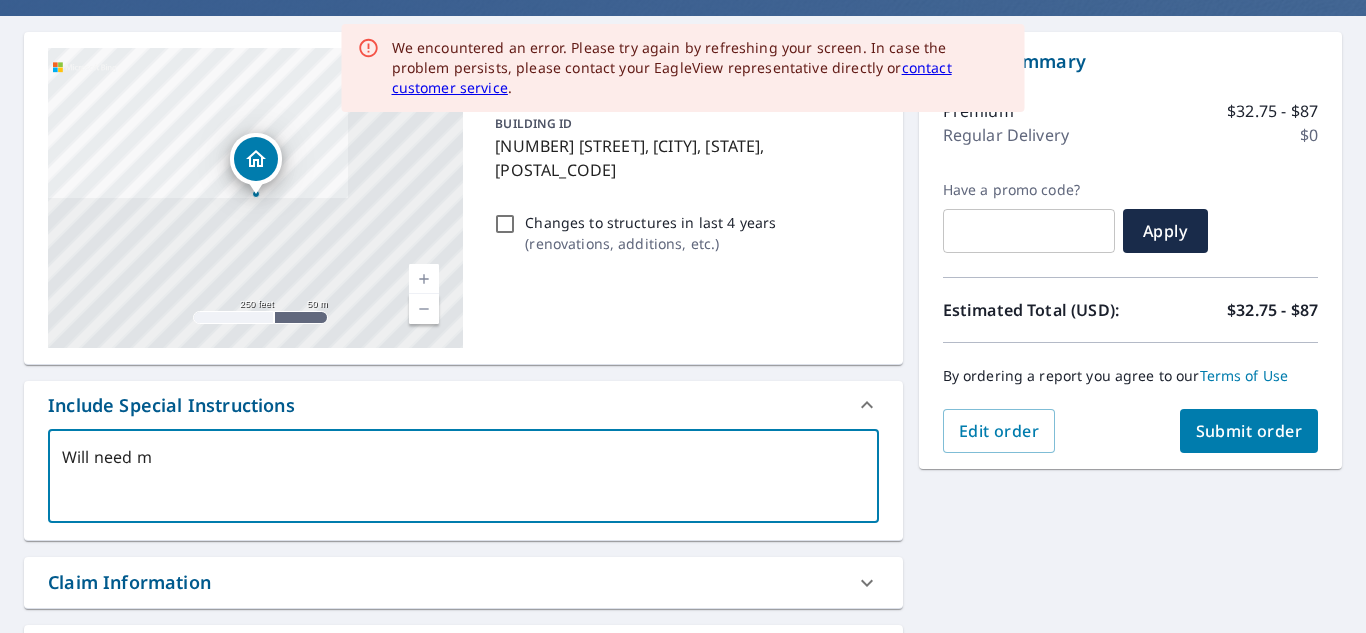 type on "Will need me" 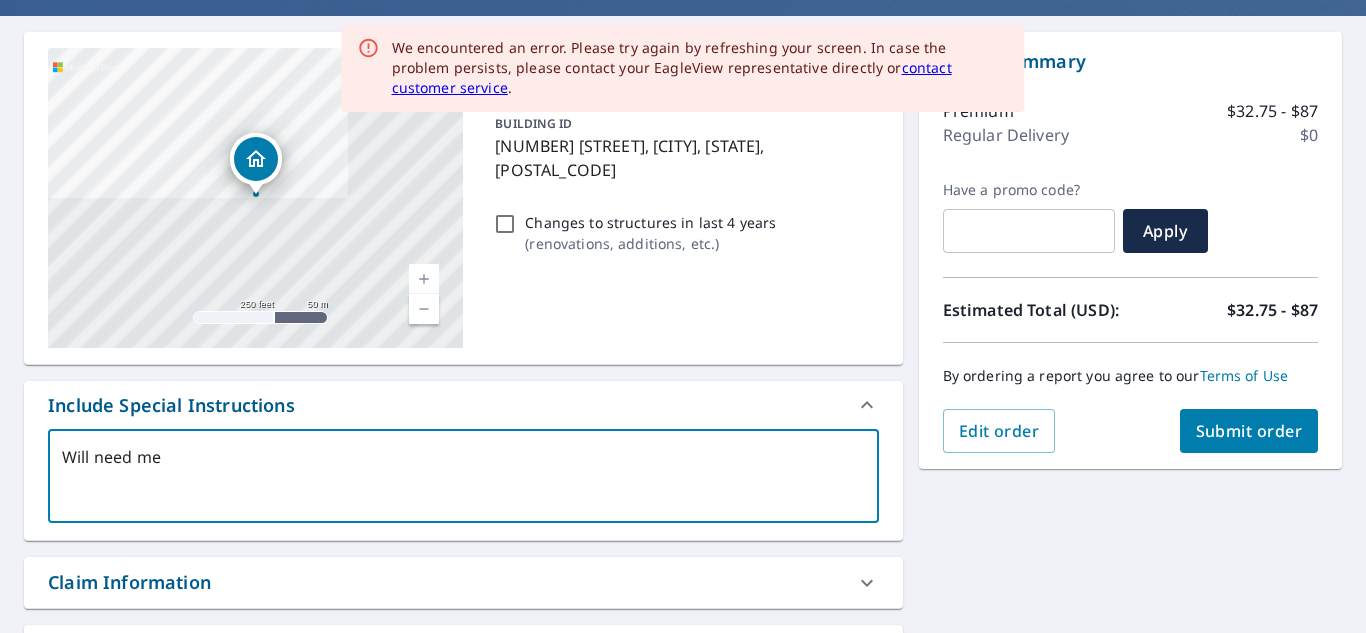 type on "x" 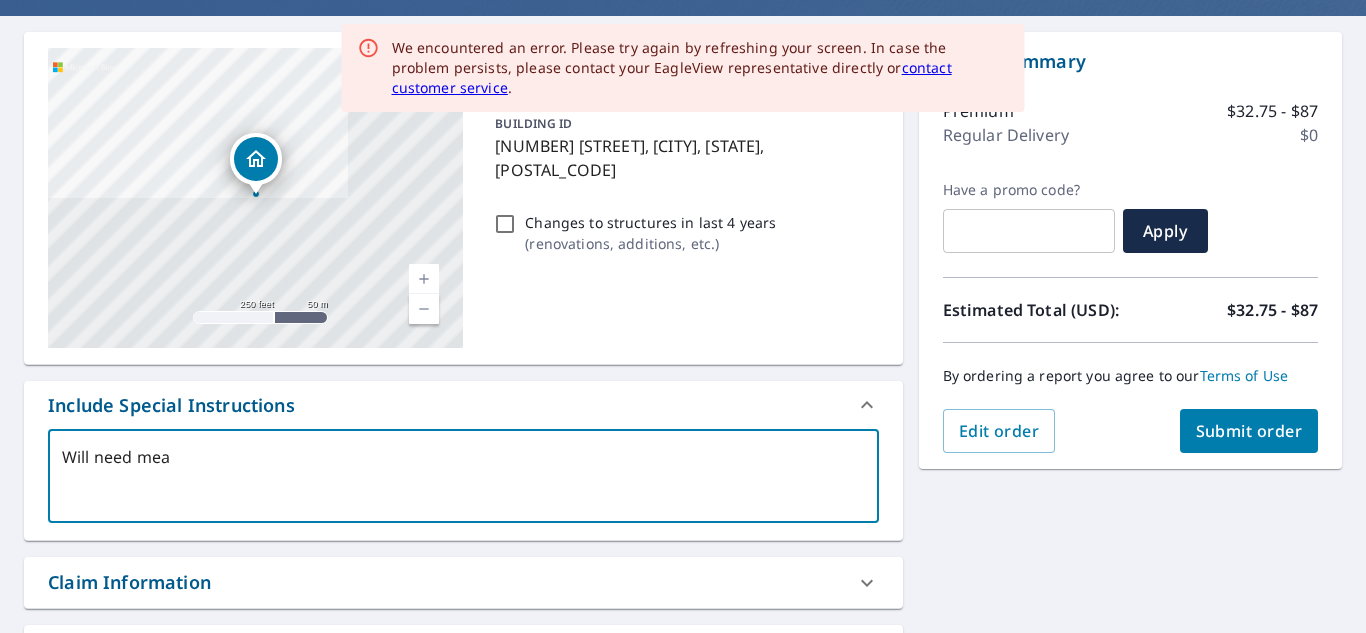 type on "Will need meas" 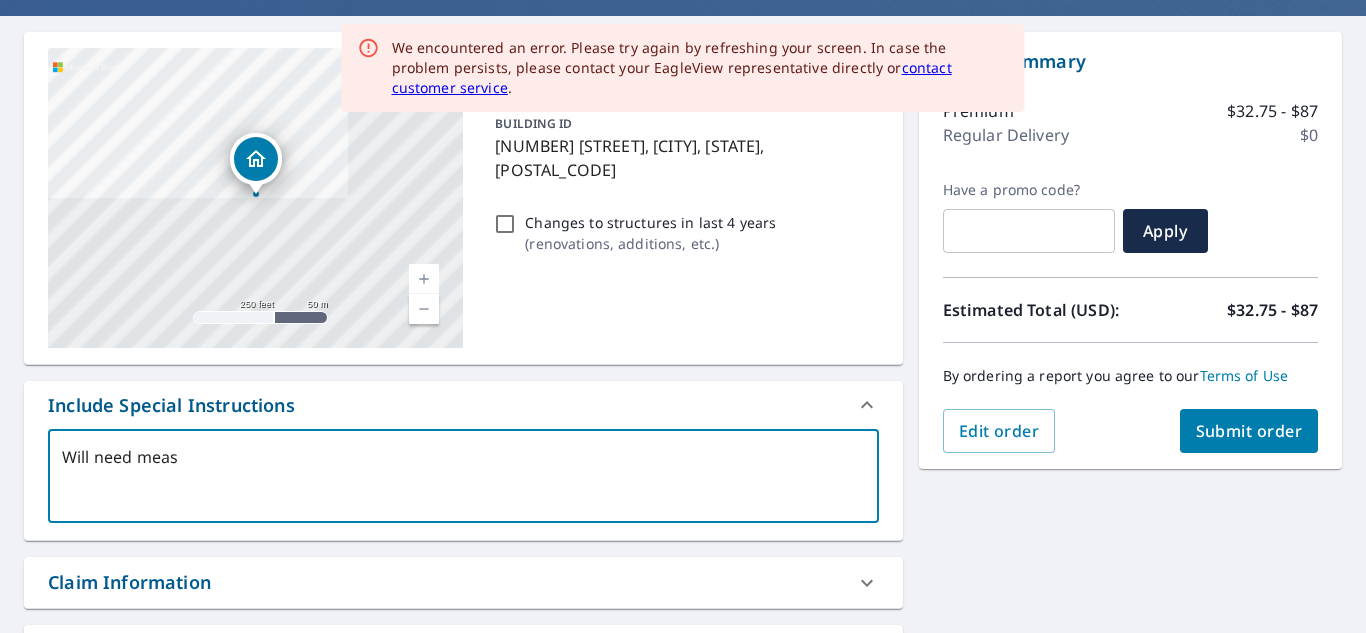 type on "Will need measu" 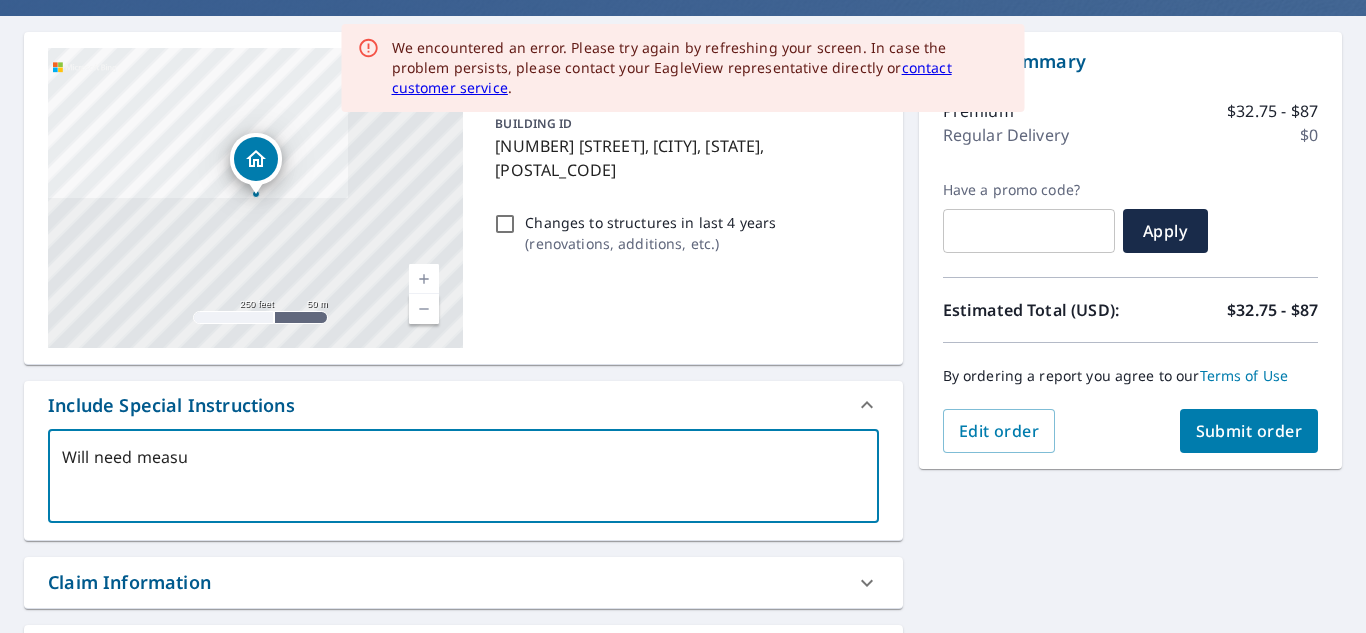 type on "Will need measur" 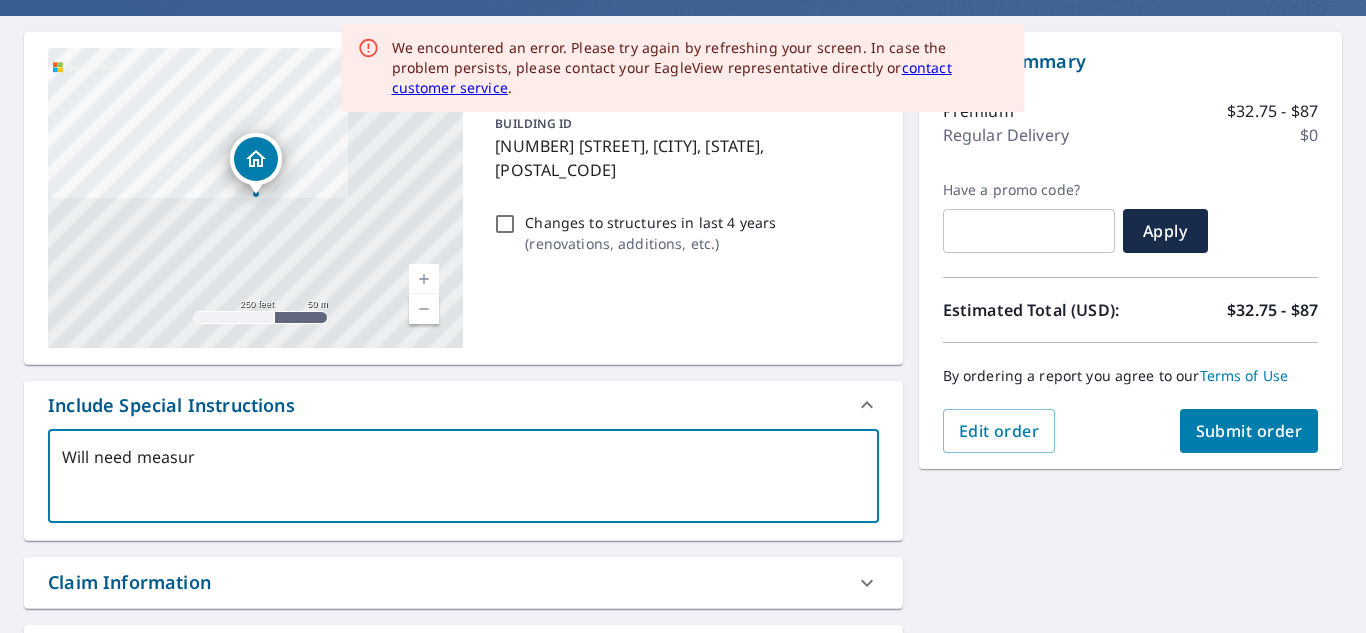 type on "x" 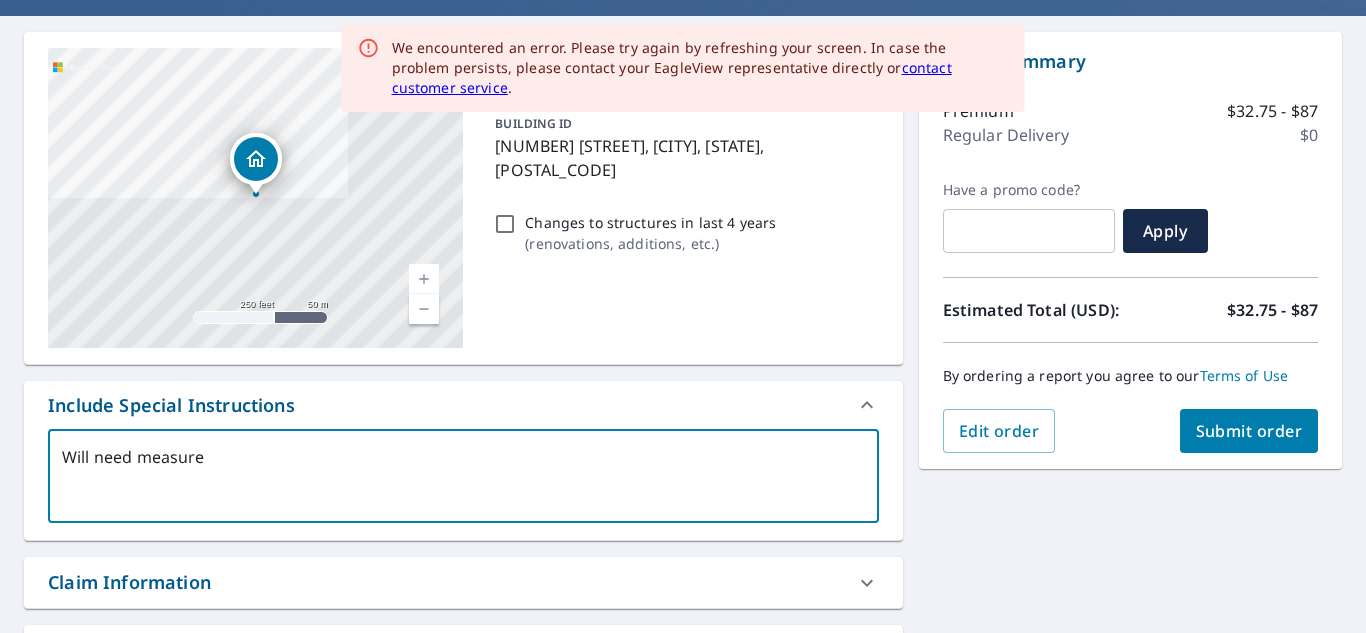 type on "x" 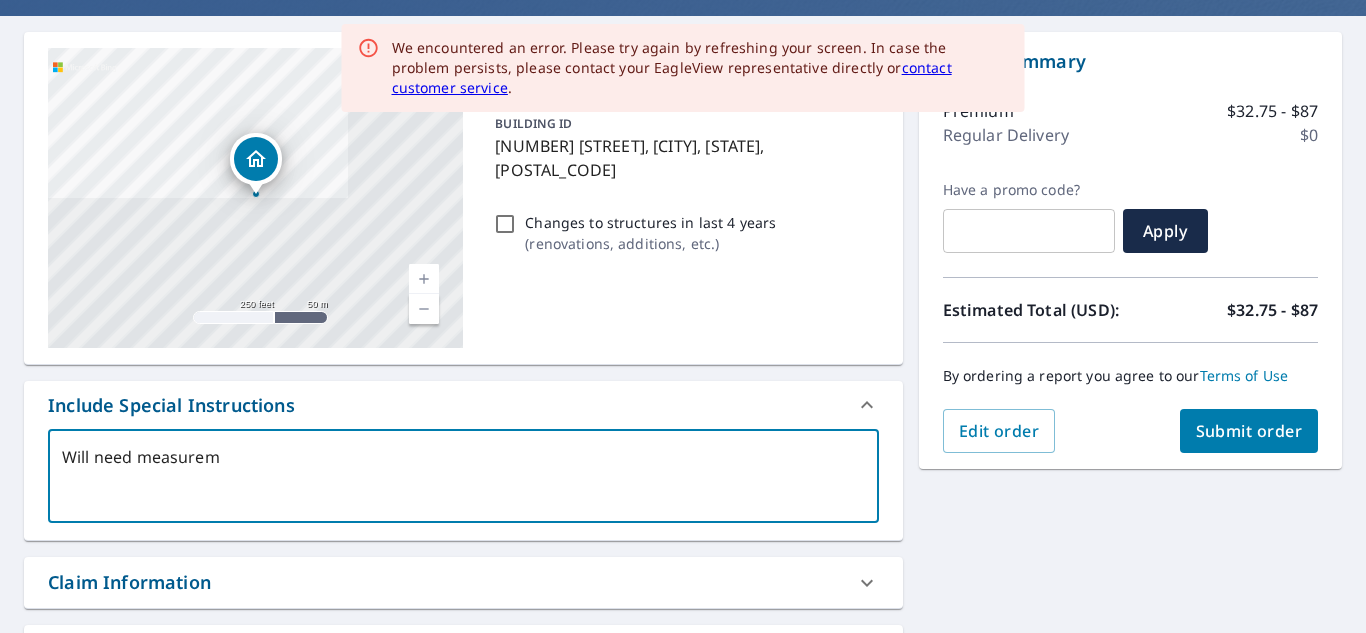type on "x" 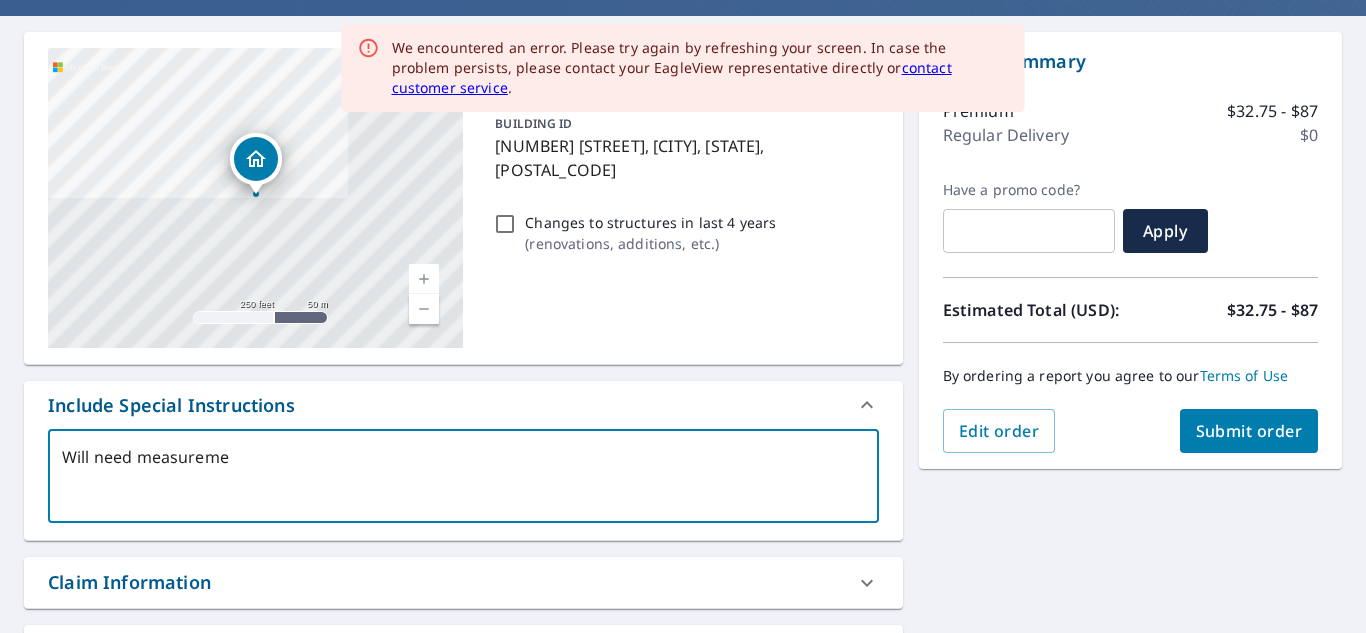 type on "x" 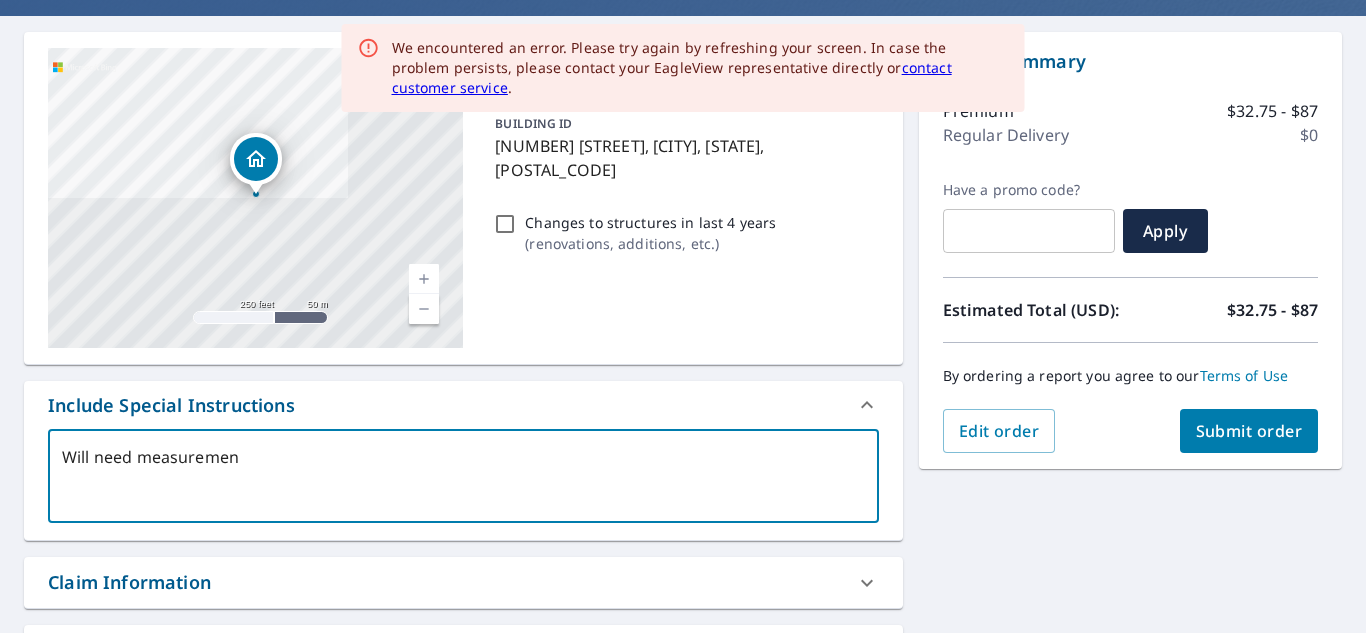 type on "x" 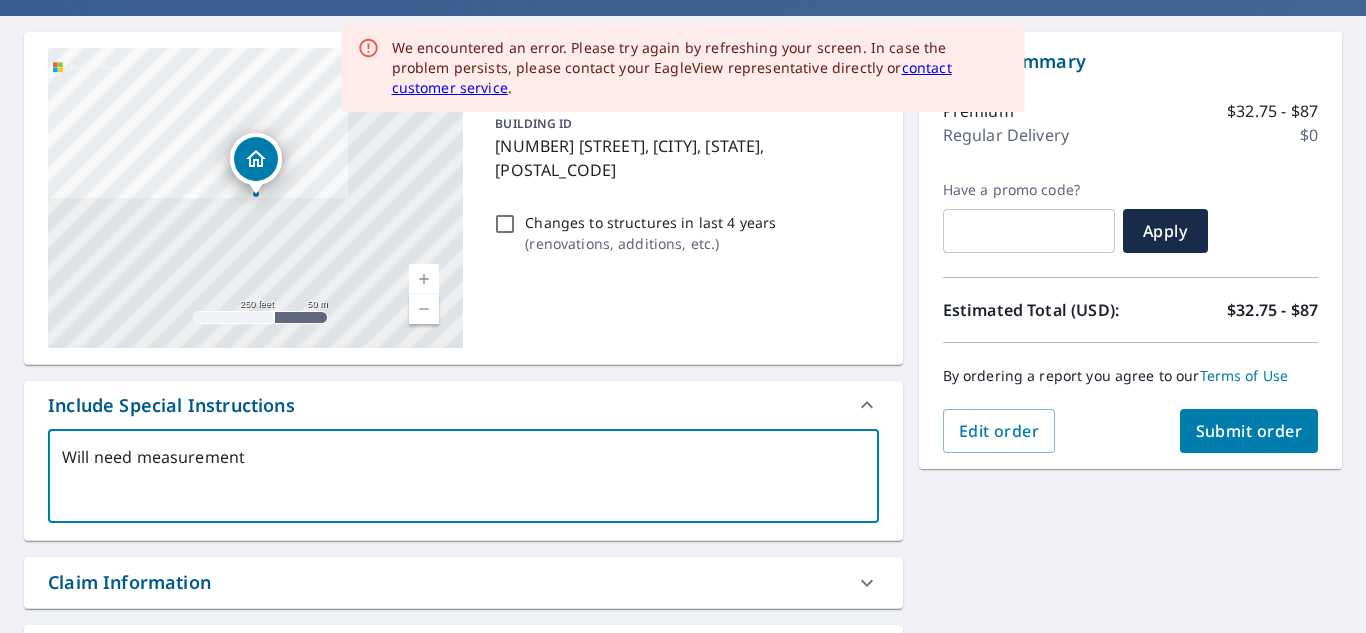 type on "x" 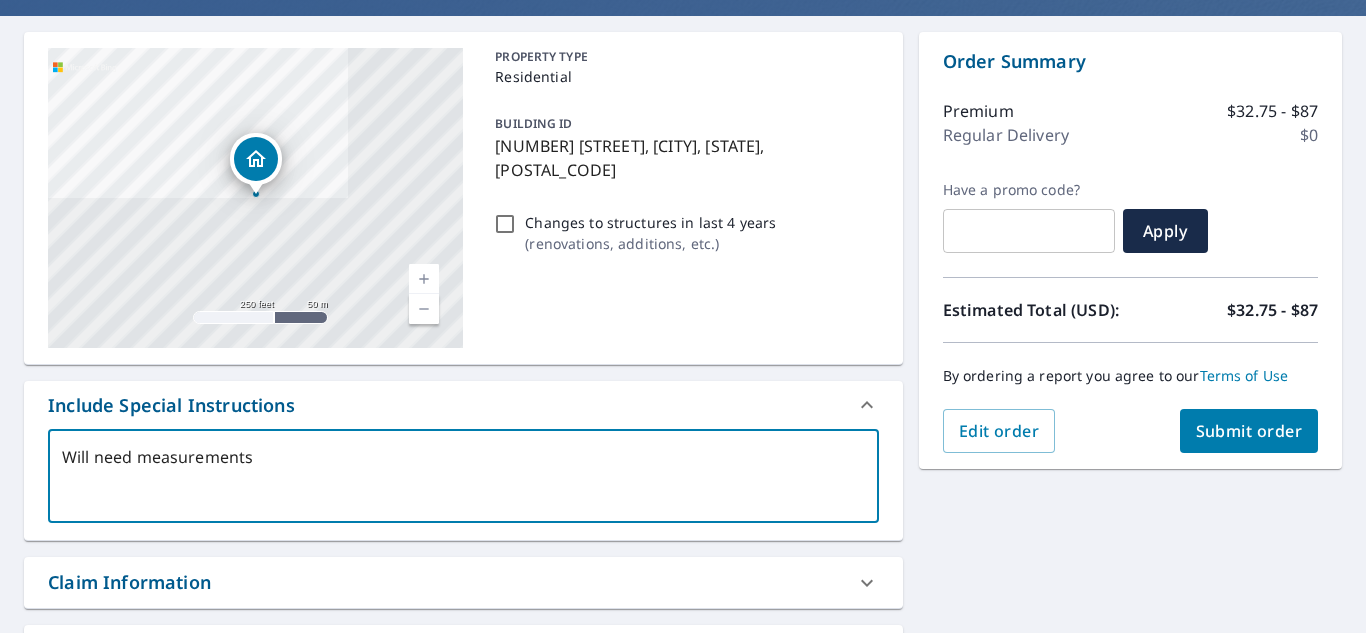 type on "Will need measurements" 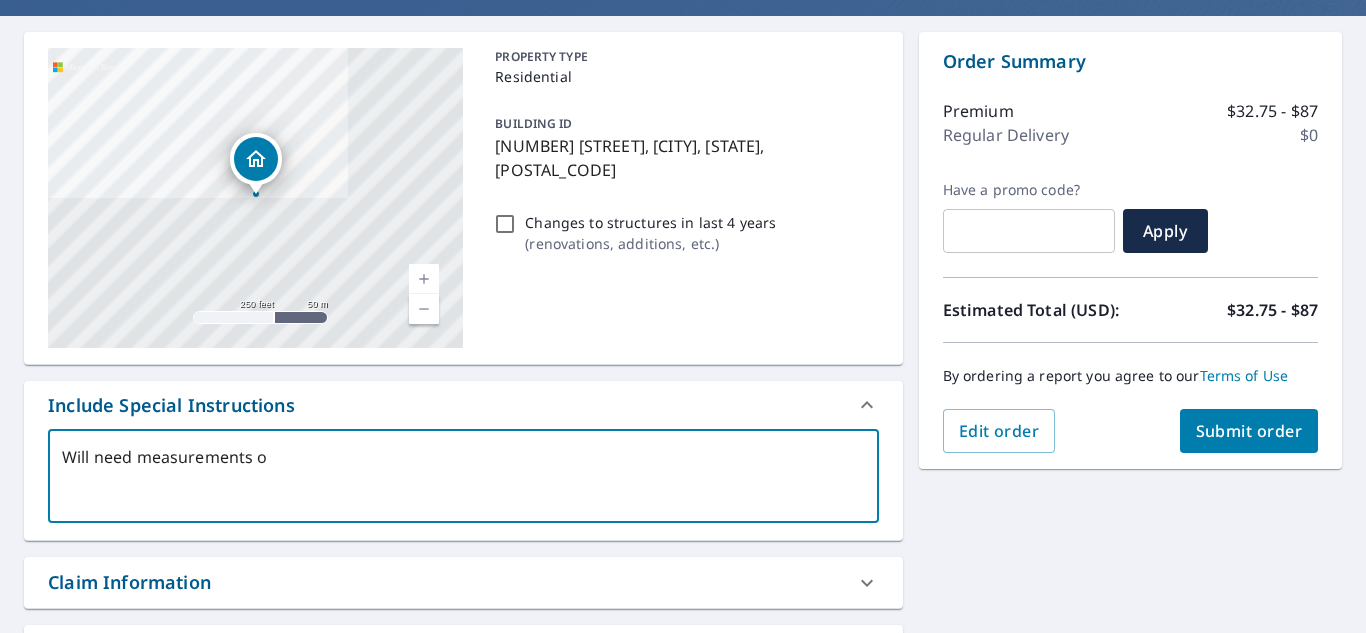 type on "x" 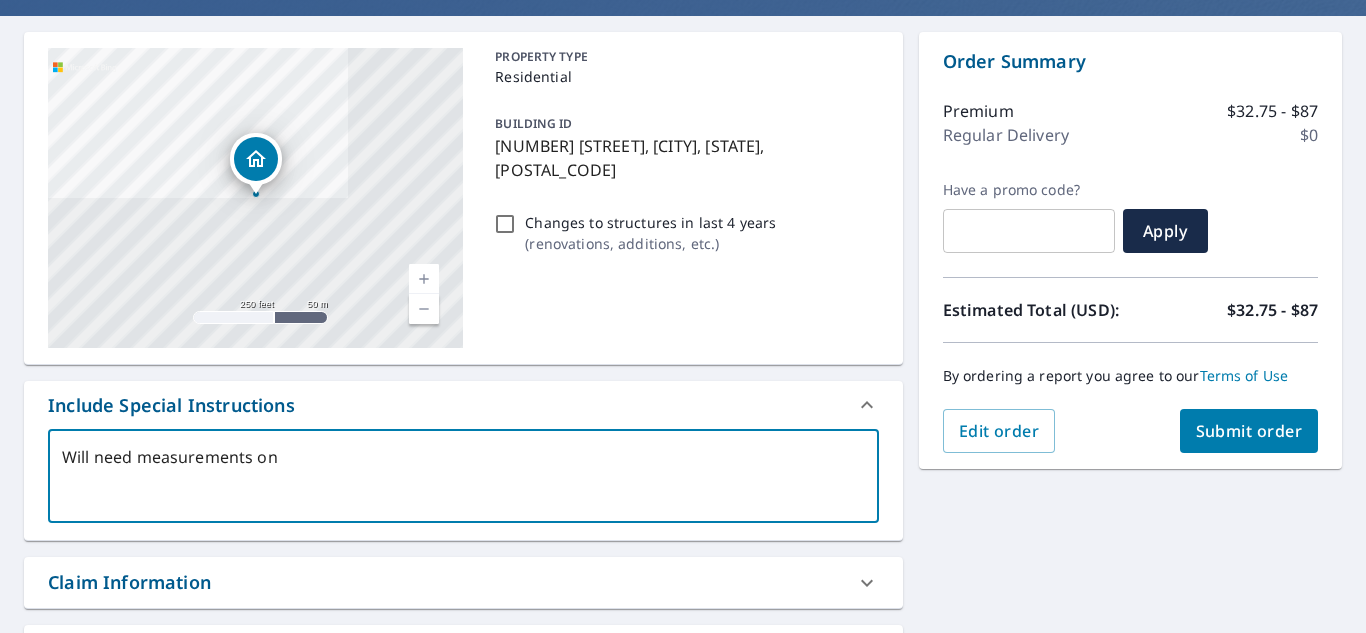 type on "Will need measurements on" 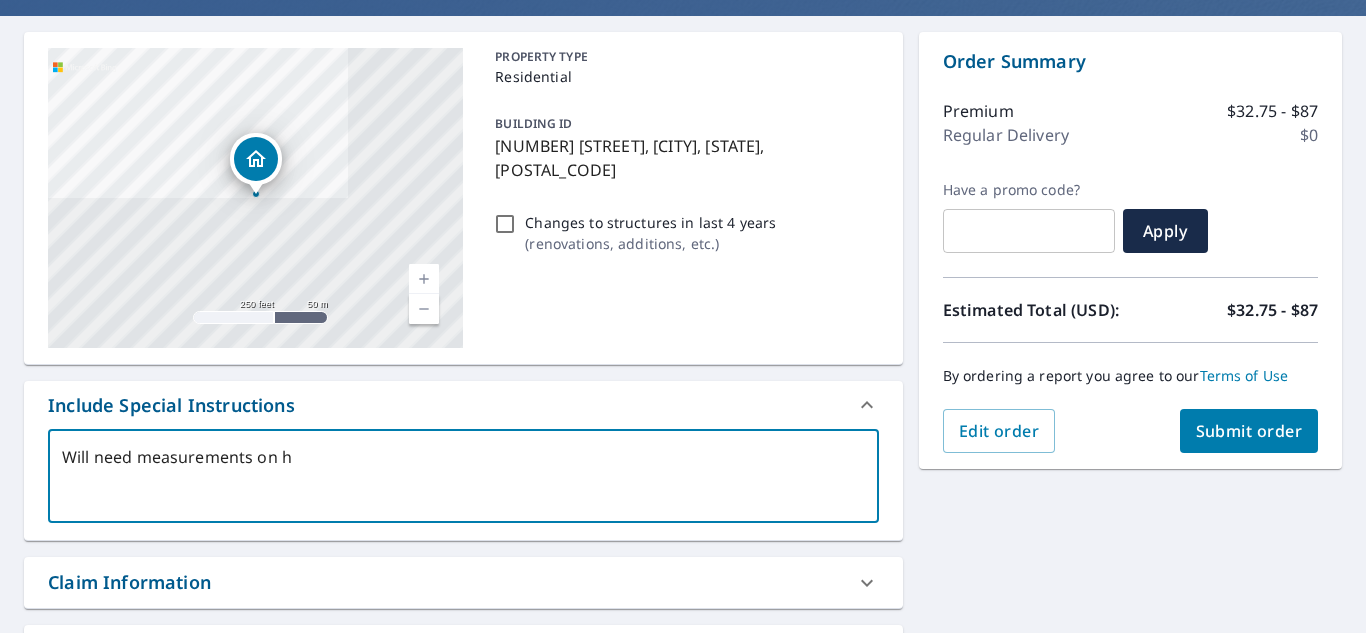 type on "Will need measurements on ho" 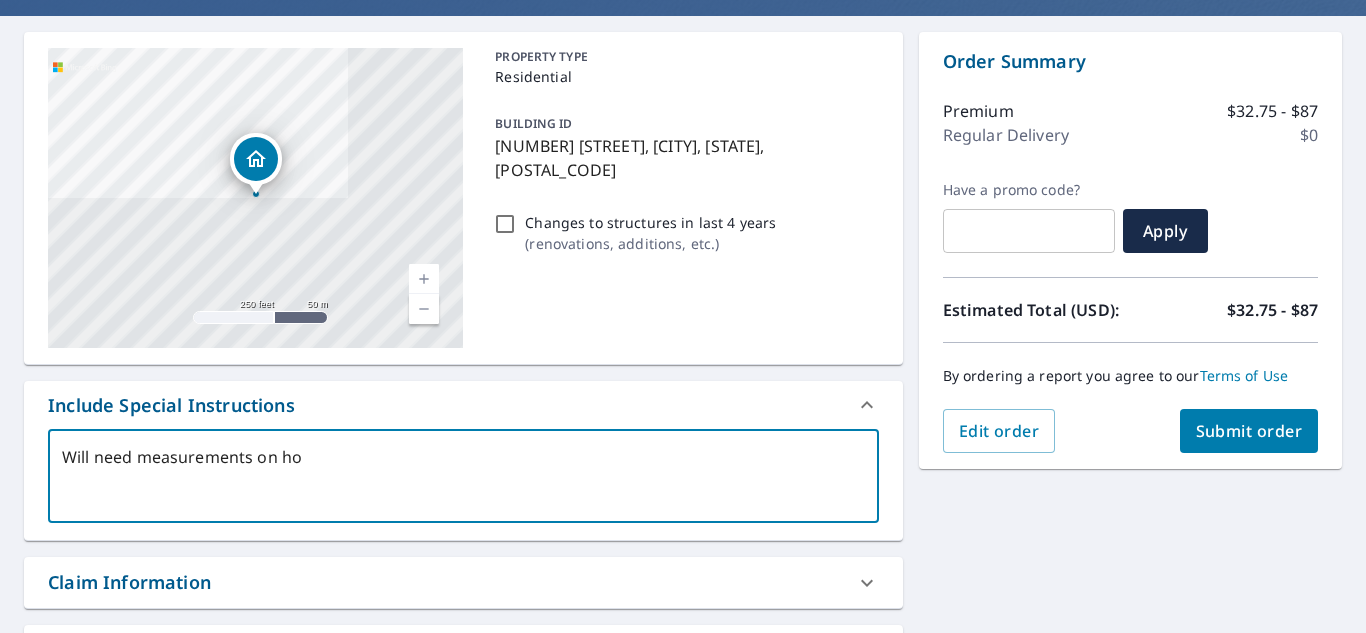 type on "Will need measurements on hom" 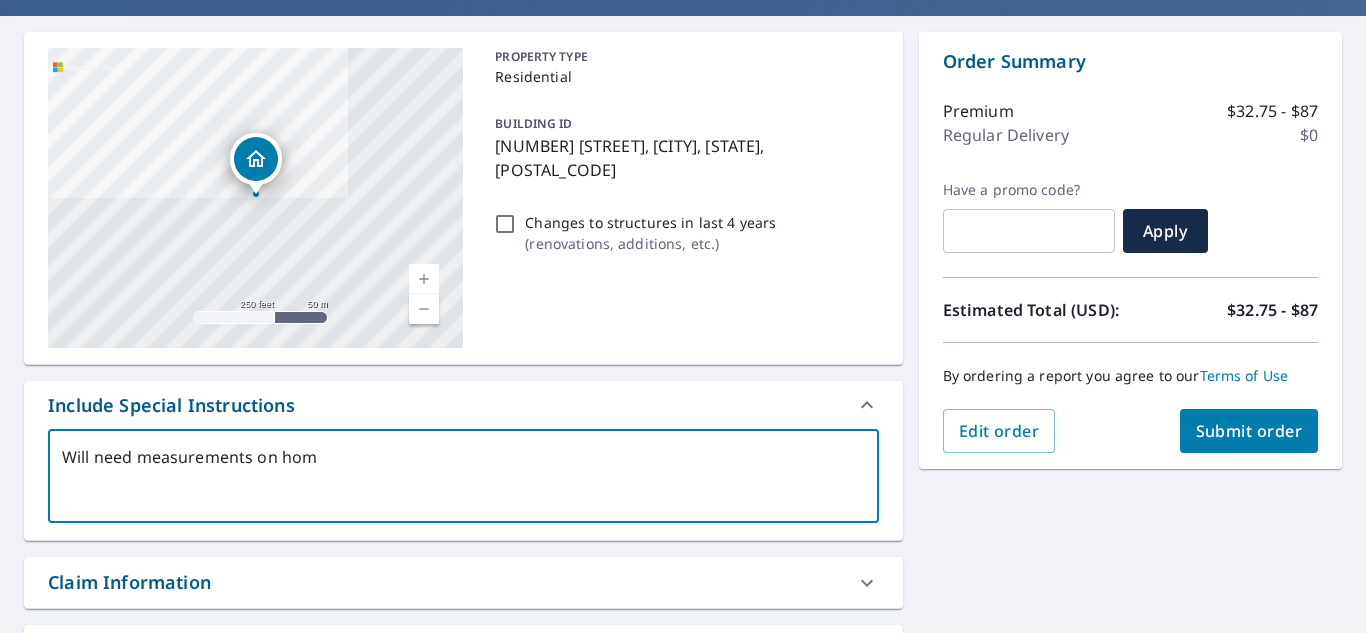 type on "Will need measurements on home" 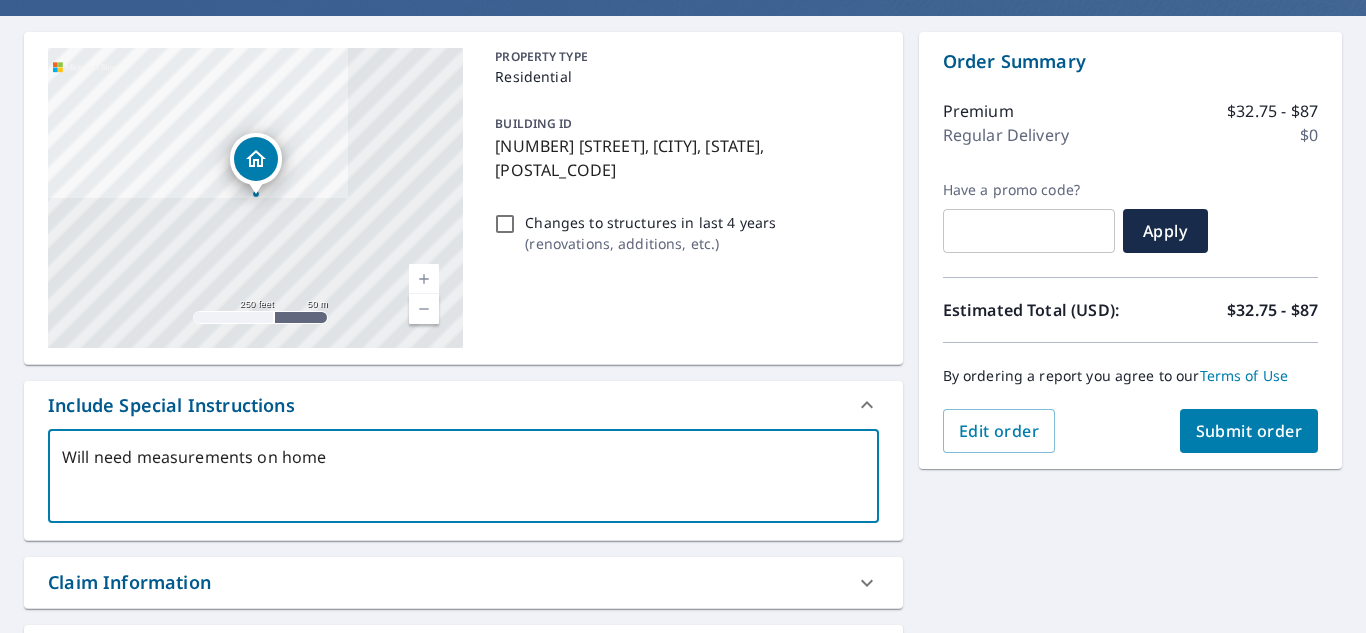 type on "Will need measurements on home" 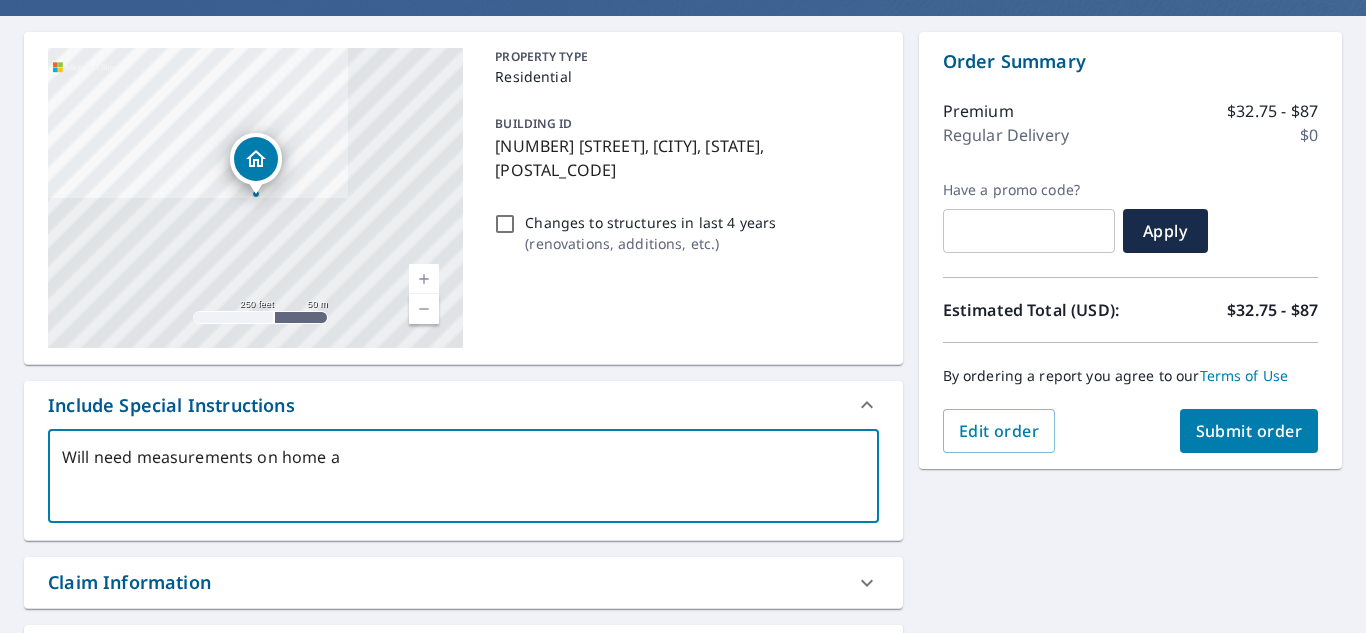 type on "Will need measurements on home an" 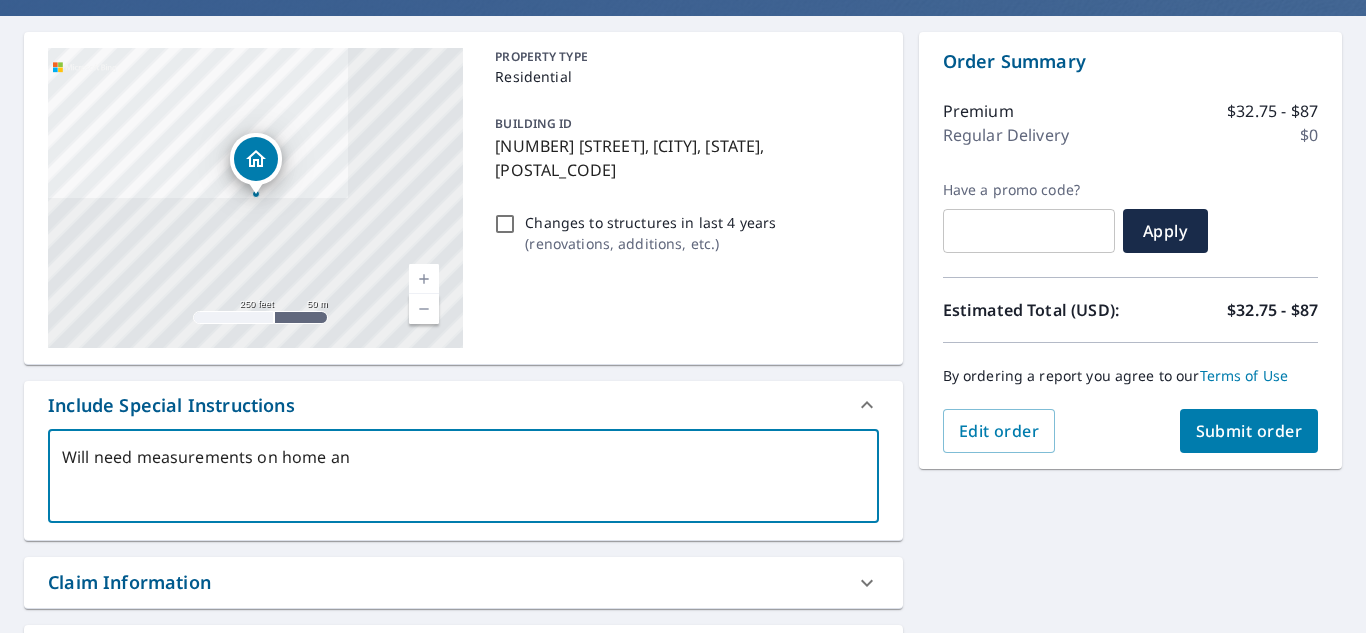 type on "x" 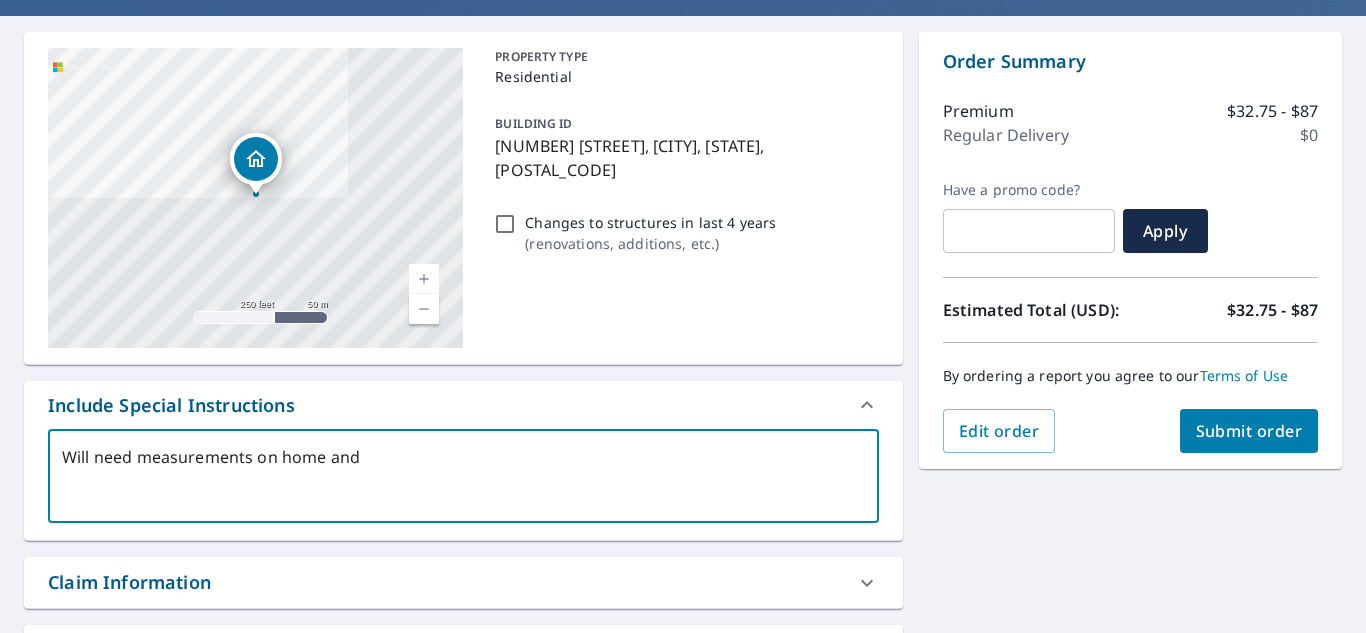 type on "Will need measurements on home and" 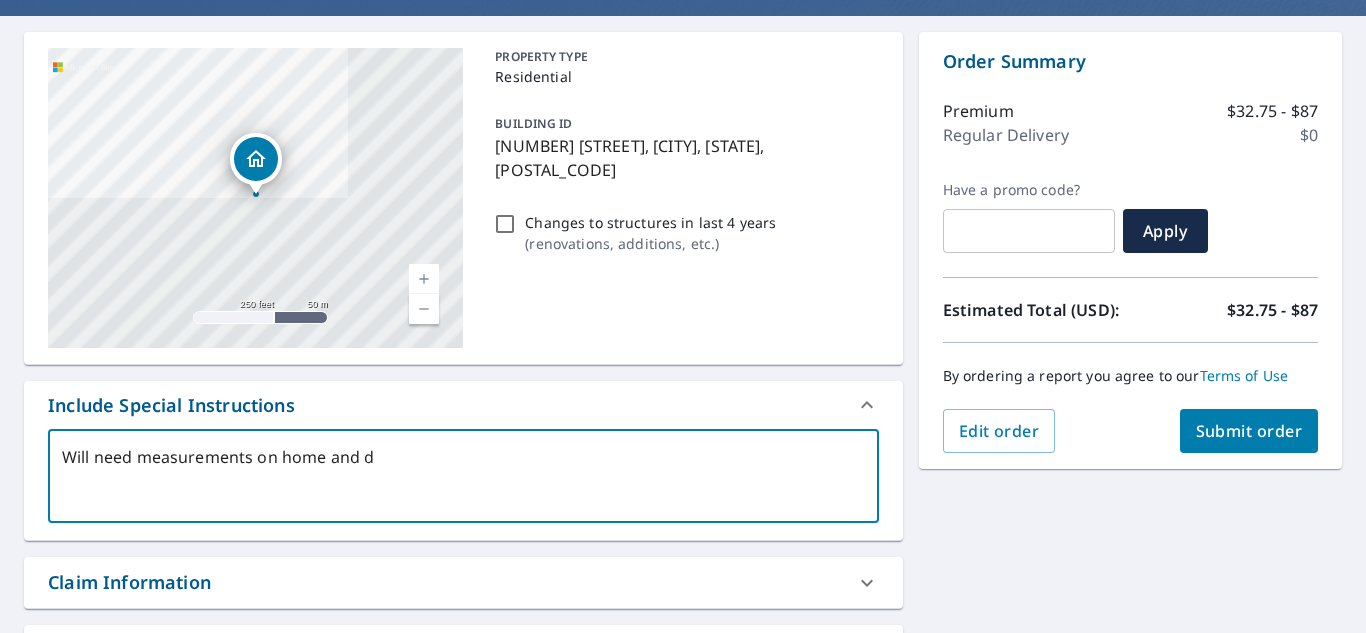 type on "Will need measurements on home and de" 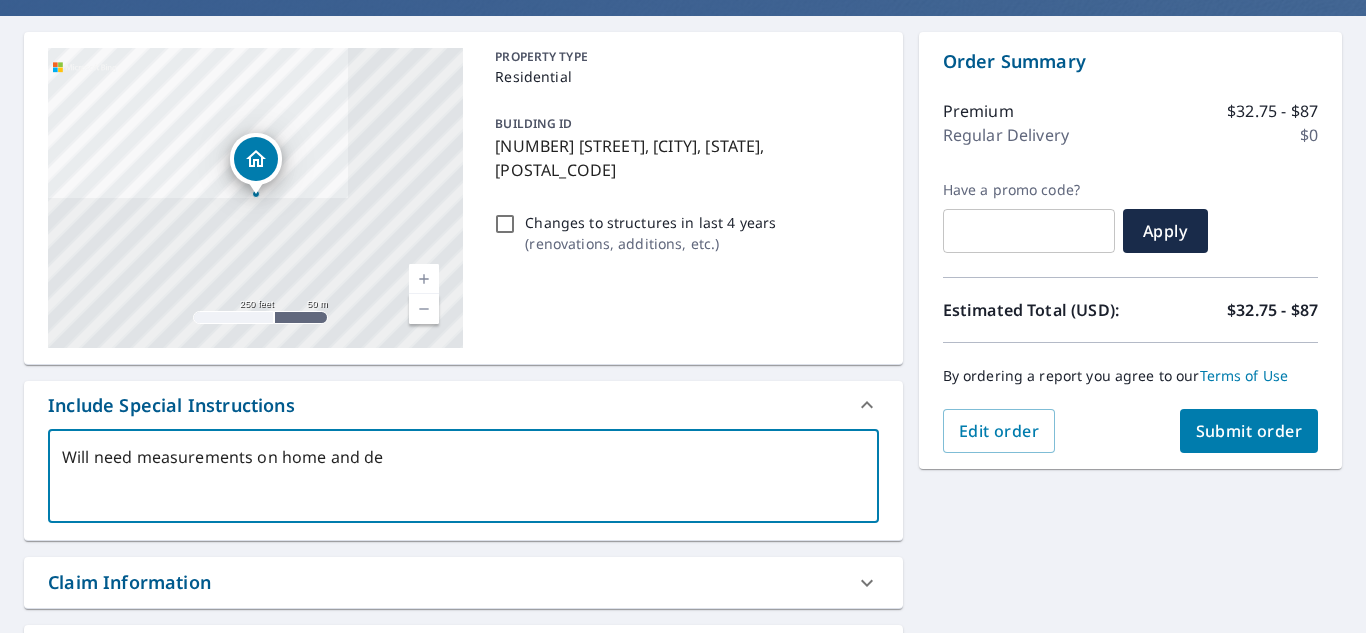 type on "Will need measurements on home and det" 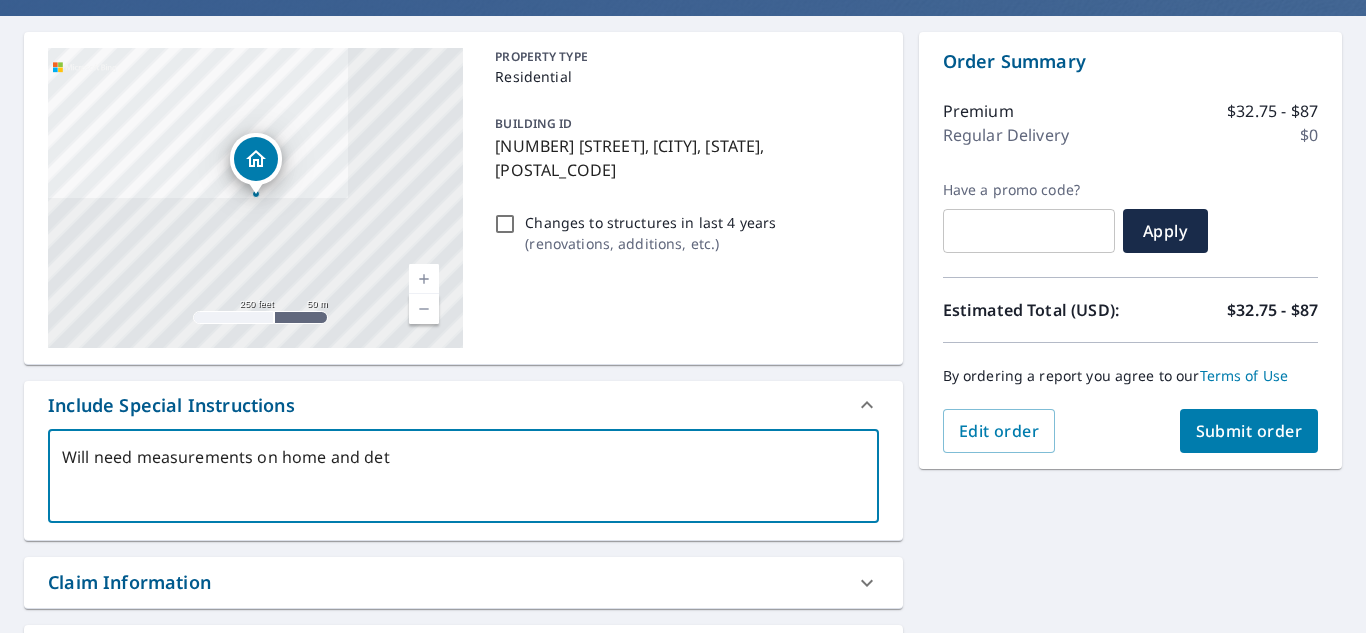 type on "Will need measurements on home and deta" 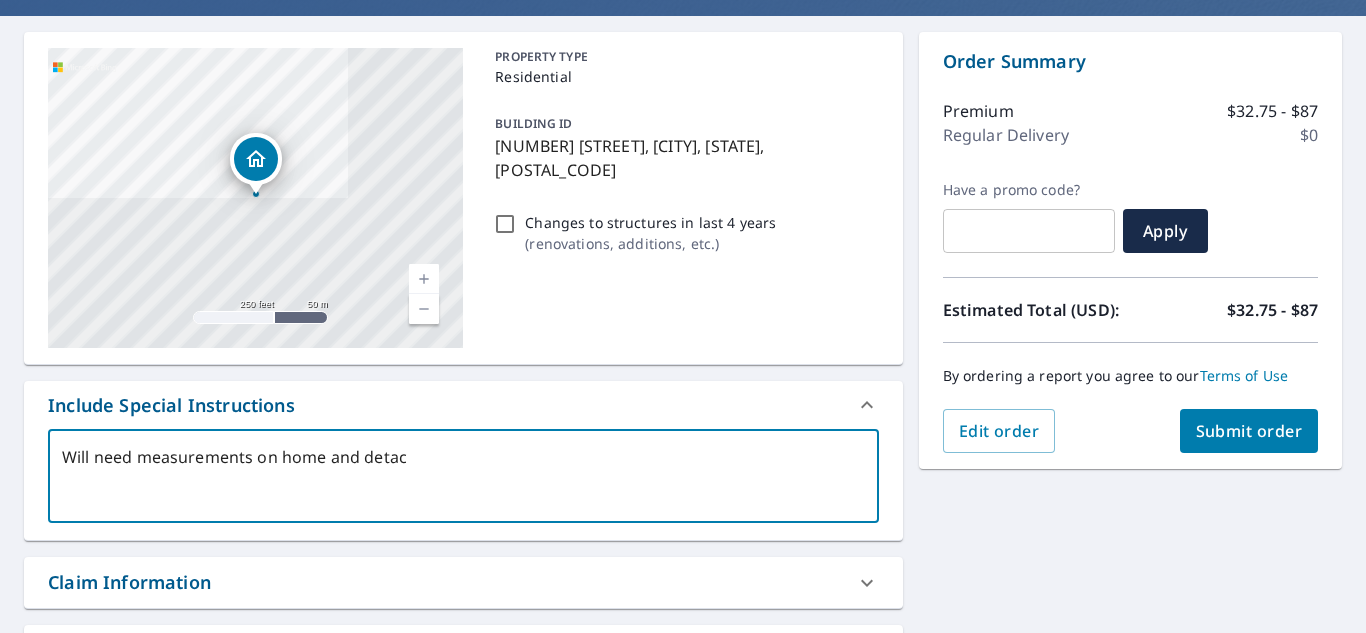 type on "Will need measurements on home and detaca" 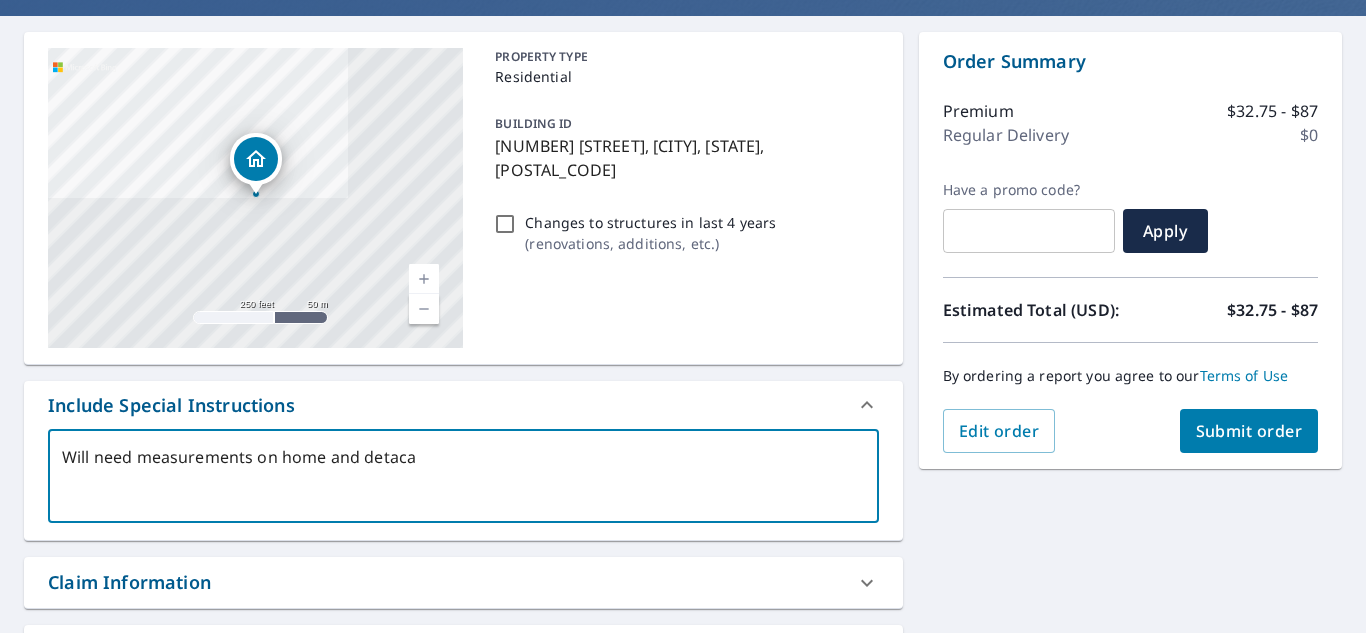 type on "Will need measurements on home and detacah" 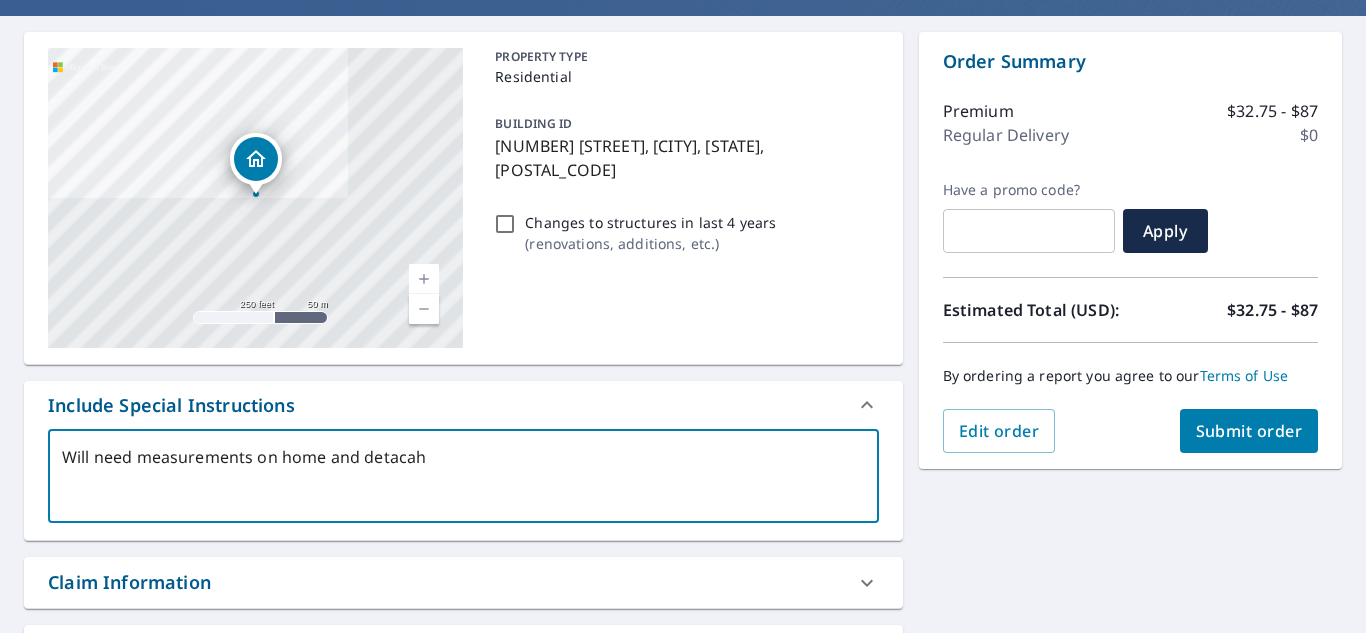 type on "Will need measurements on home and detacahe" 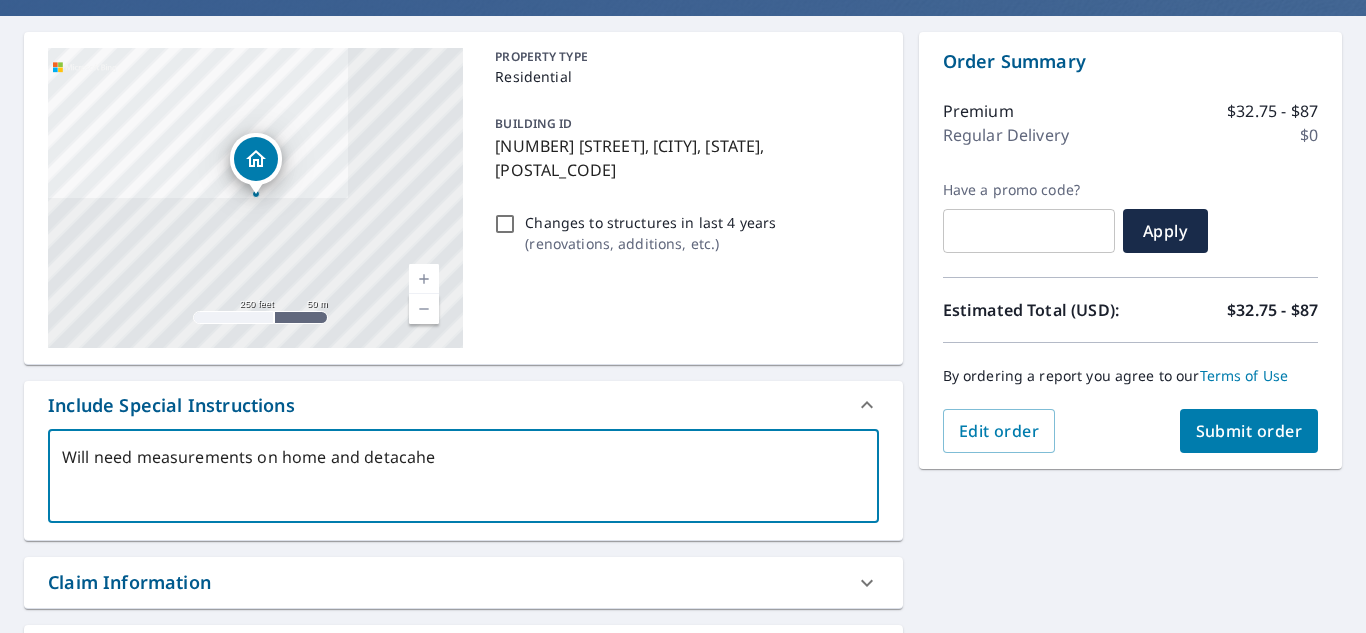 type on "x" 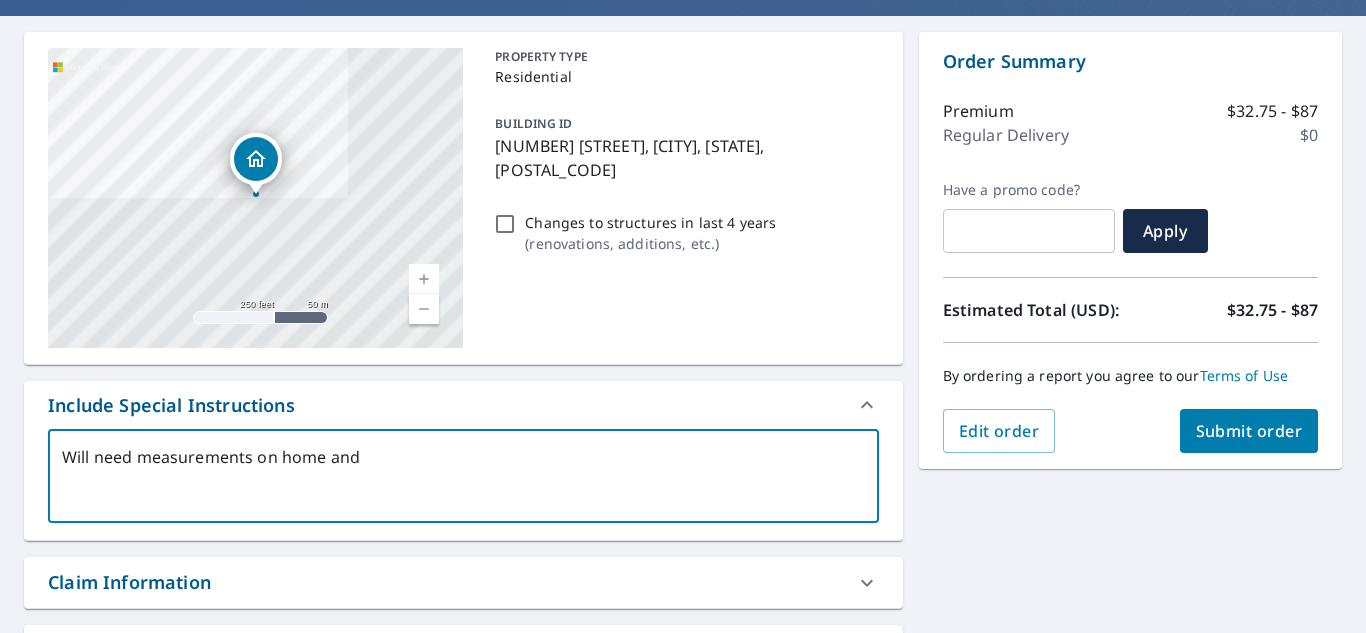 type on "Will need measurements on home and detached" 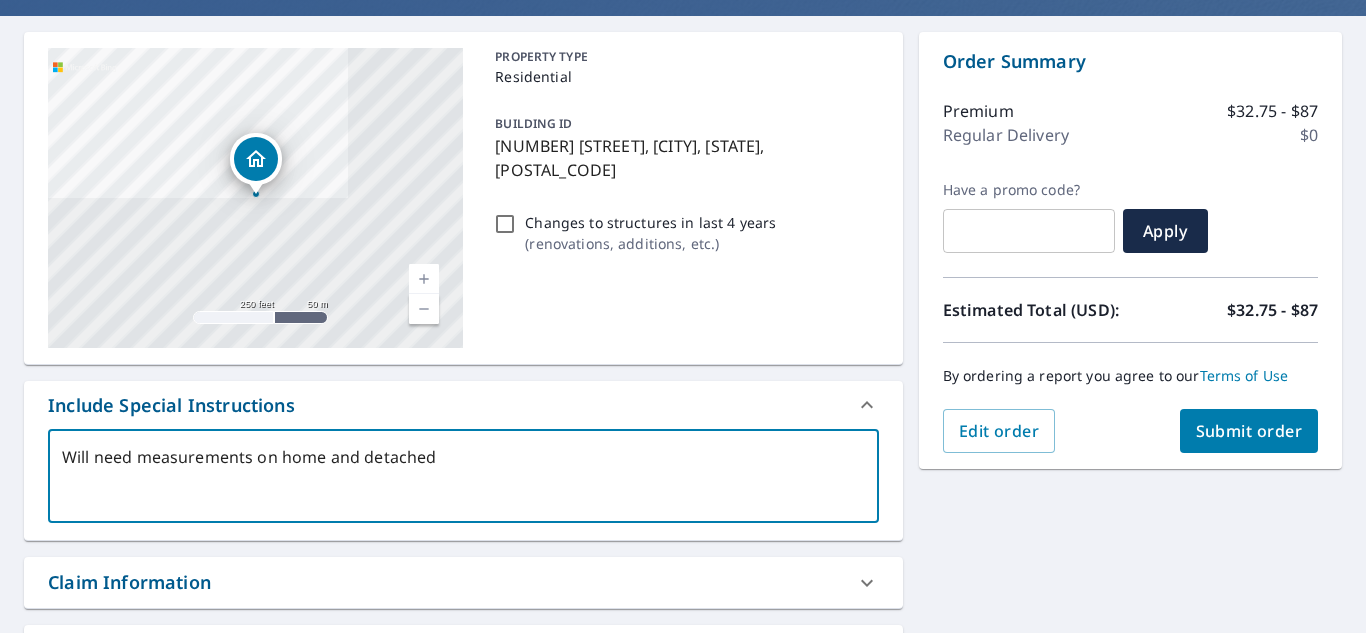 type on "Will need measurements on home and detached s" 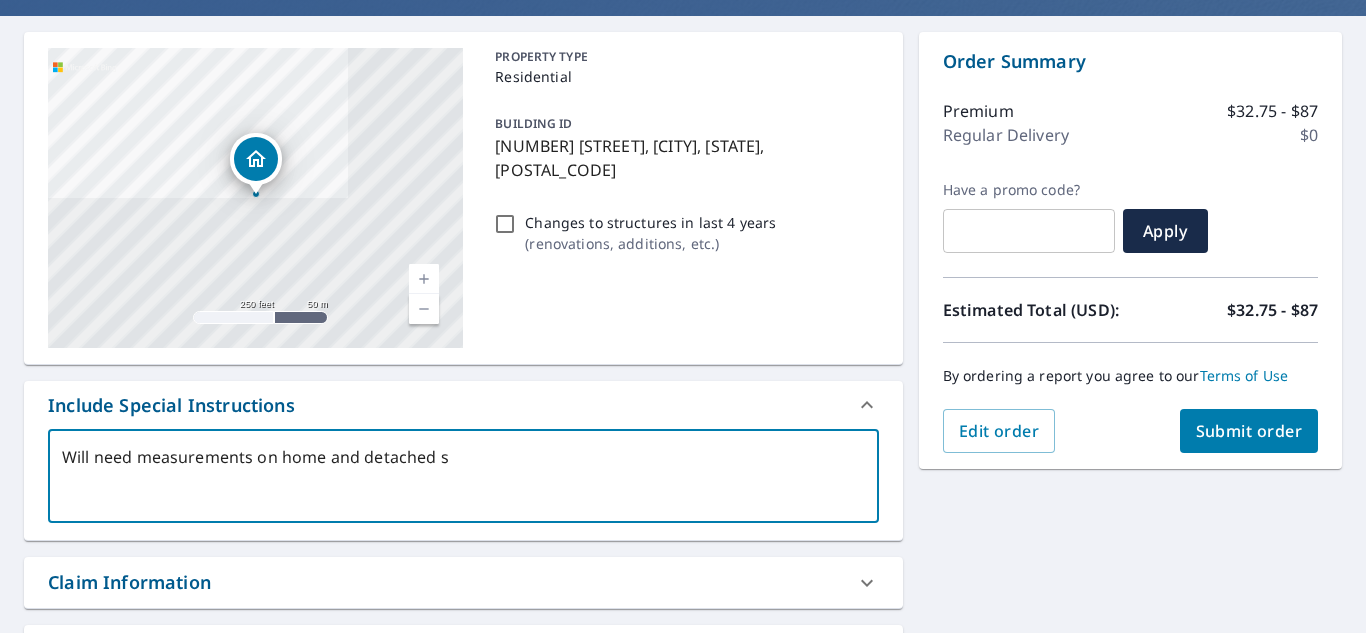 type on "Will need measurements on home and detached sh" 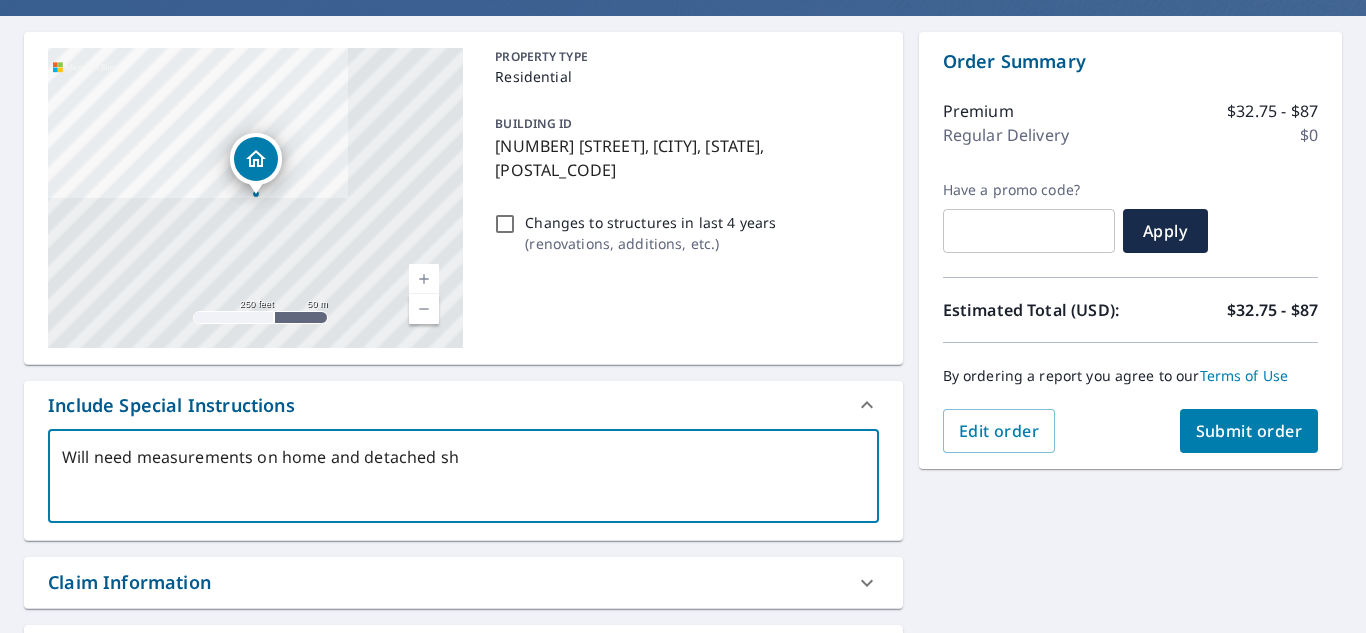 type on "Will need measurements on home and detached sho" 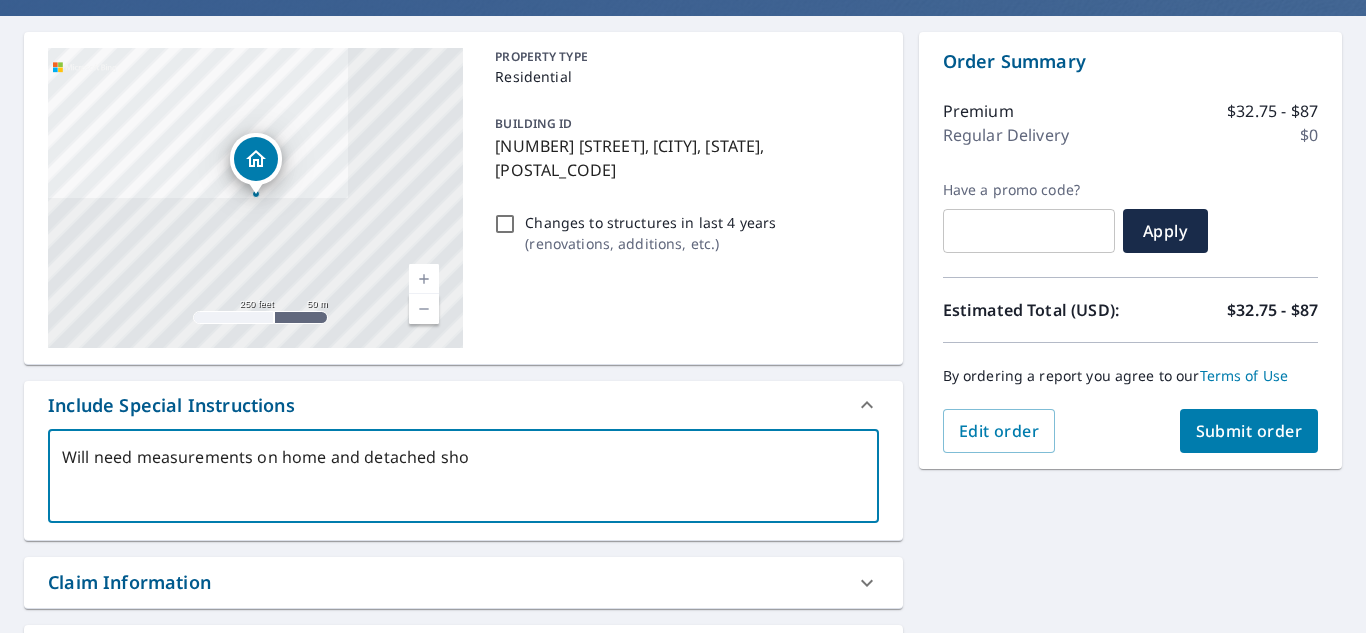 type on "Will need measurements on home and detached shop" 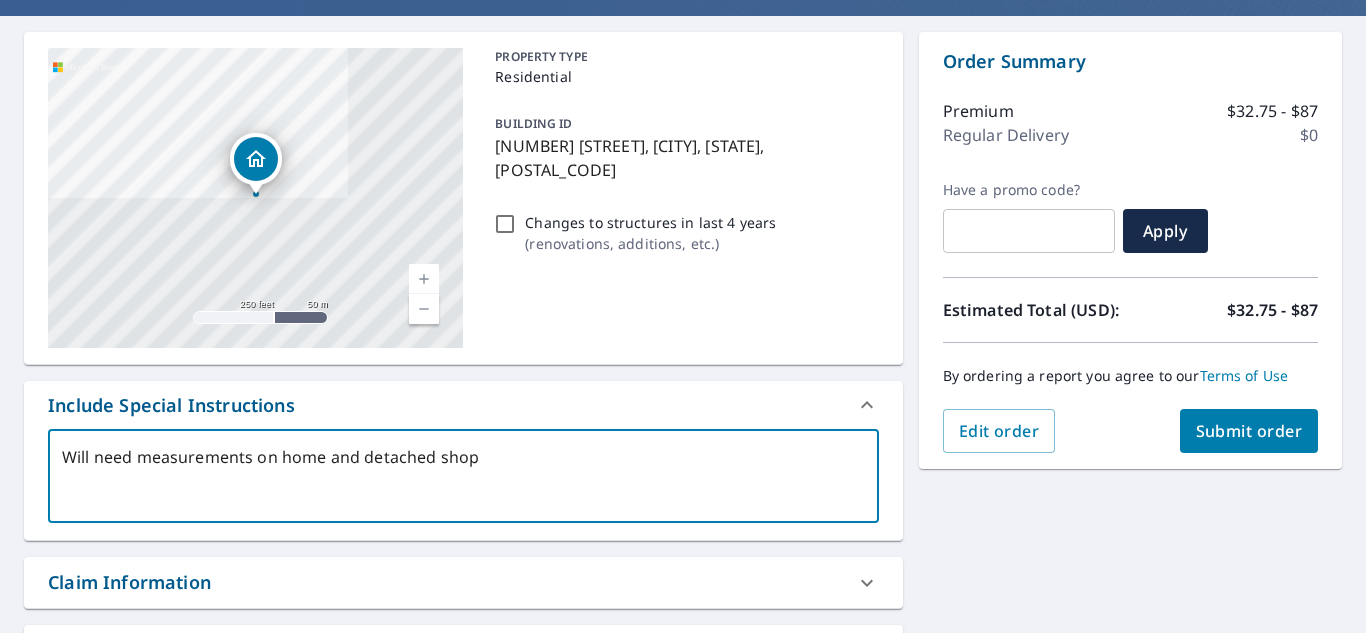 type on "x" 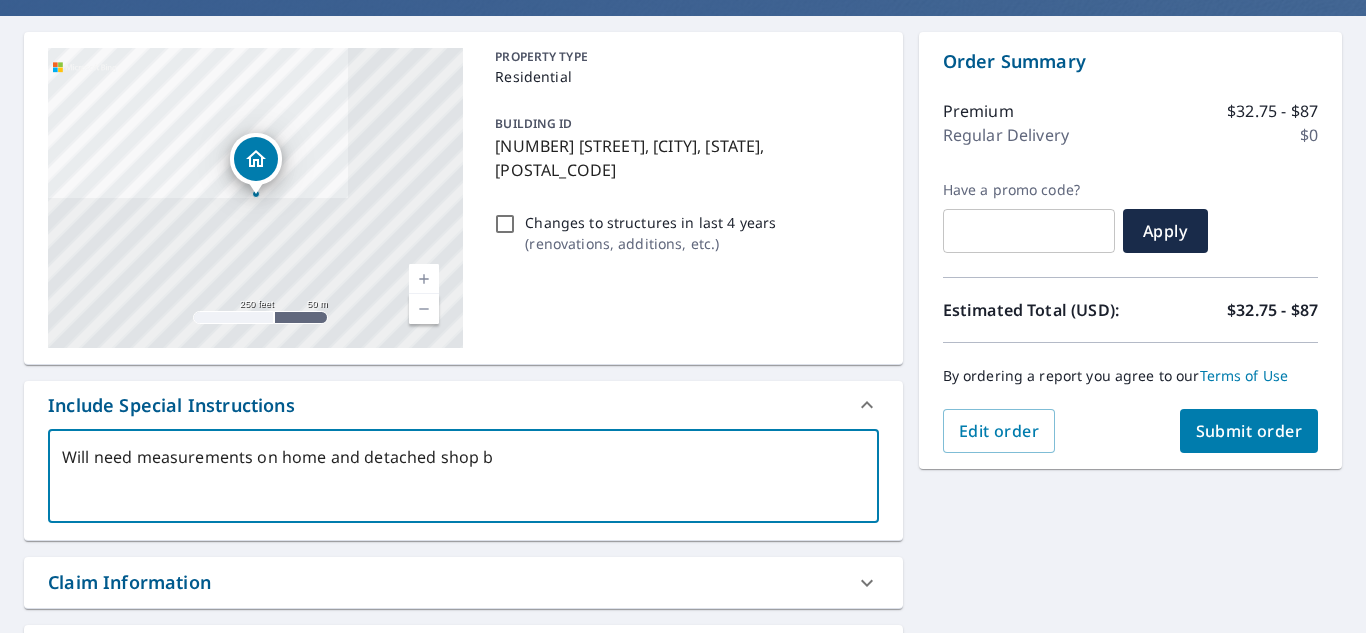 type on "Will need measurements on home and detached shop bu" 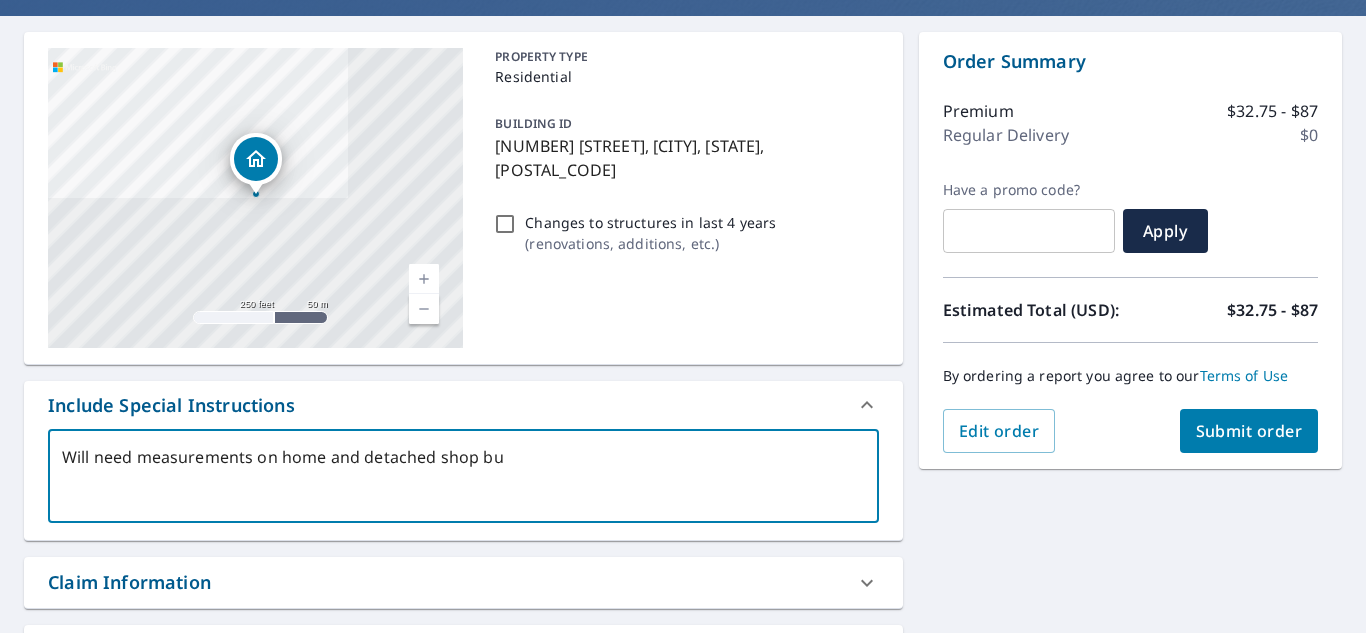 type on "x" 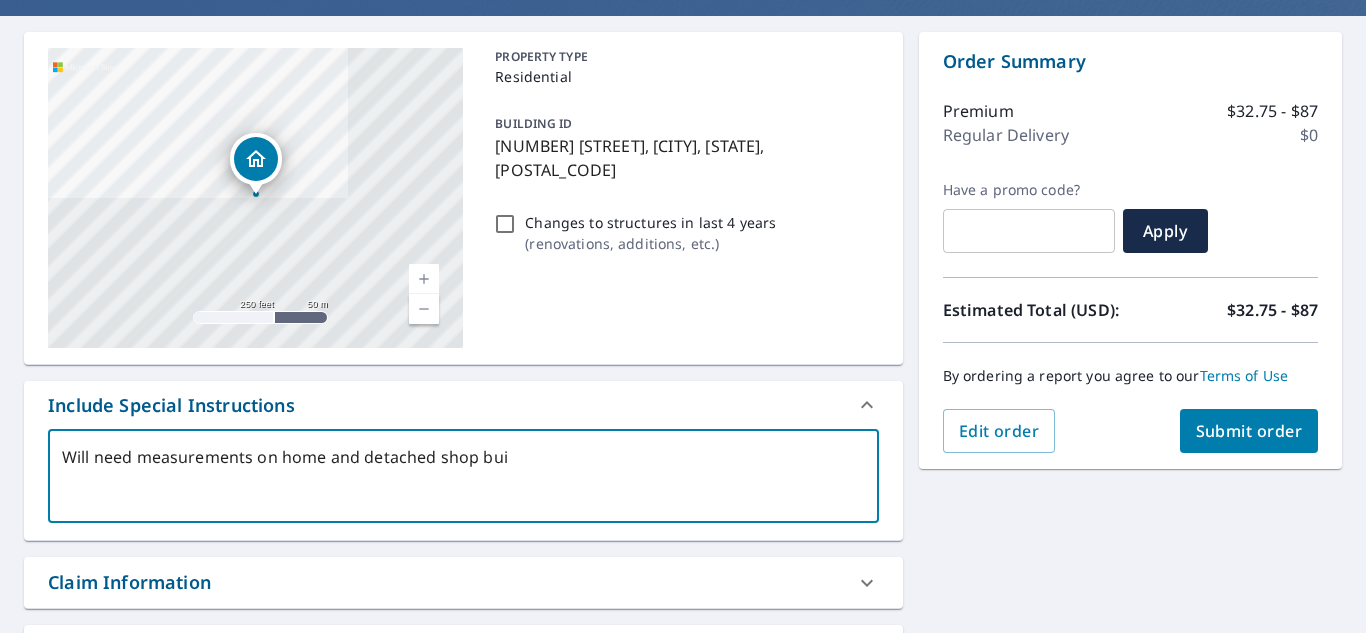 type on "Will need measurements on home and detached shop buil" 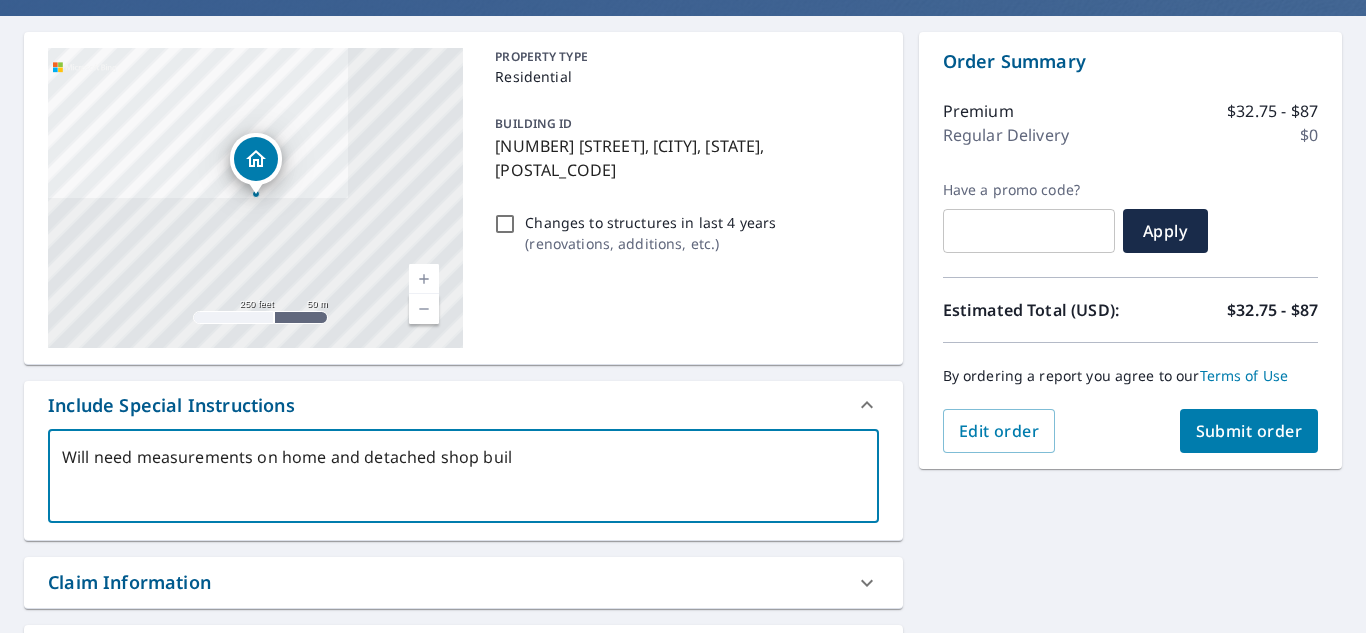 type on "x" 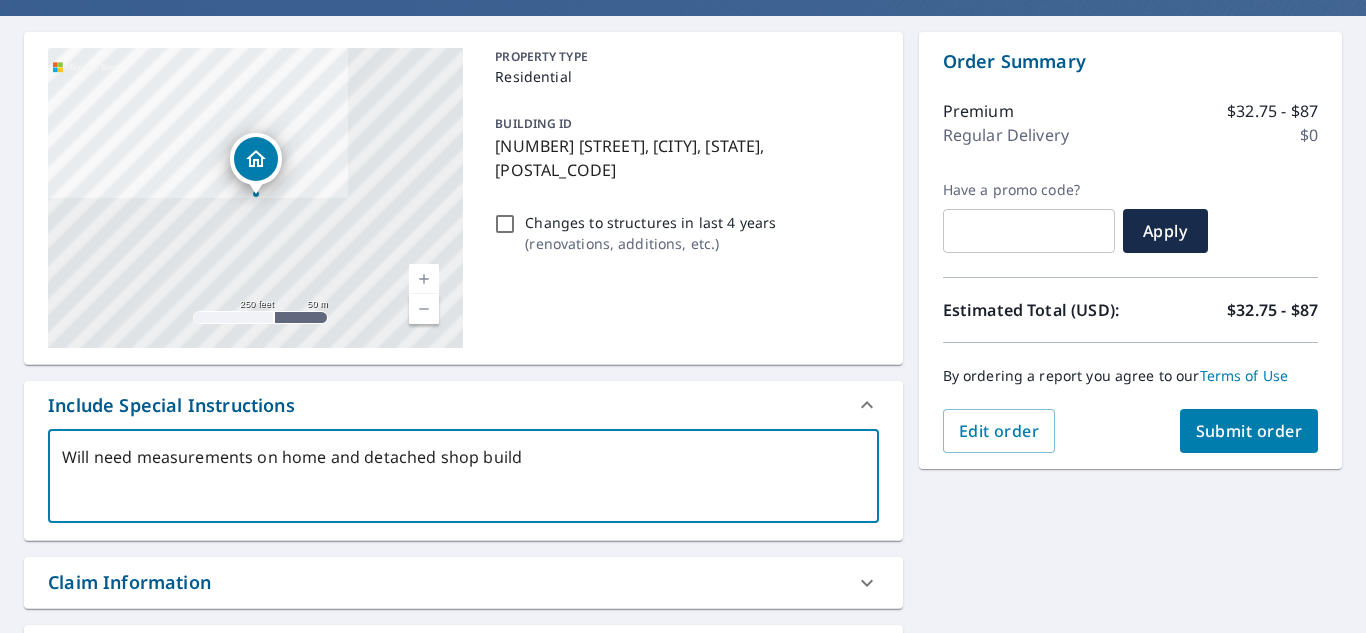 type on "x" 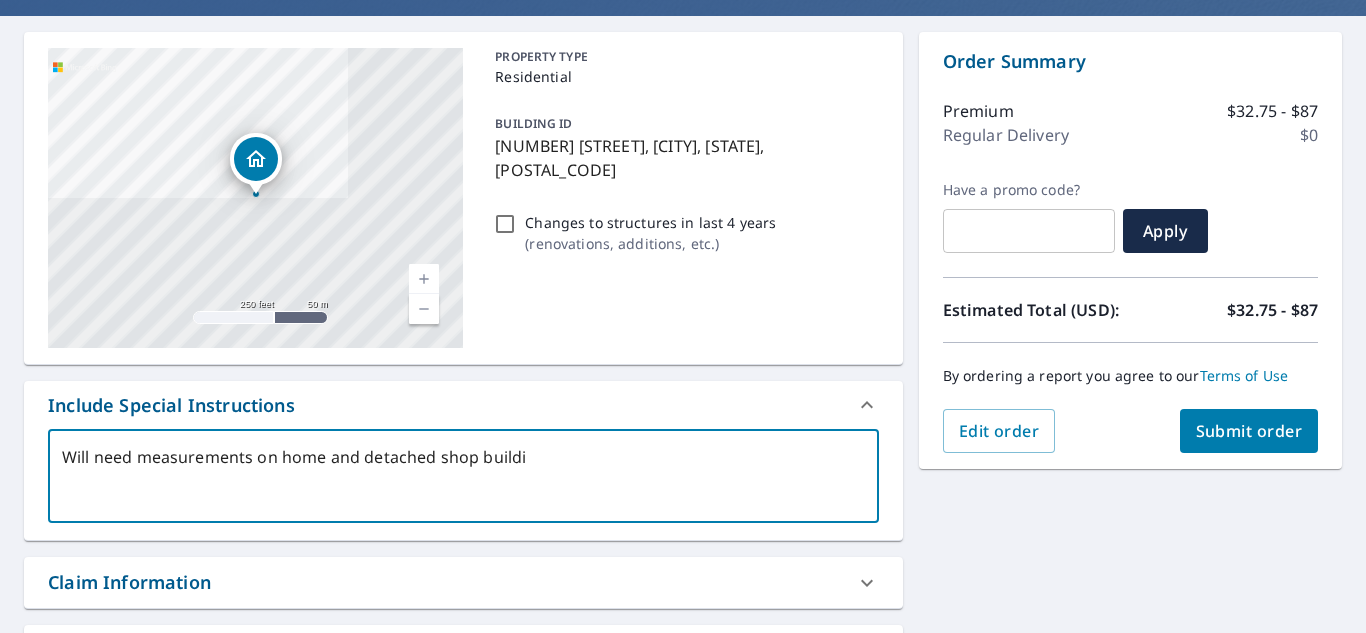 type on "x" 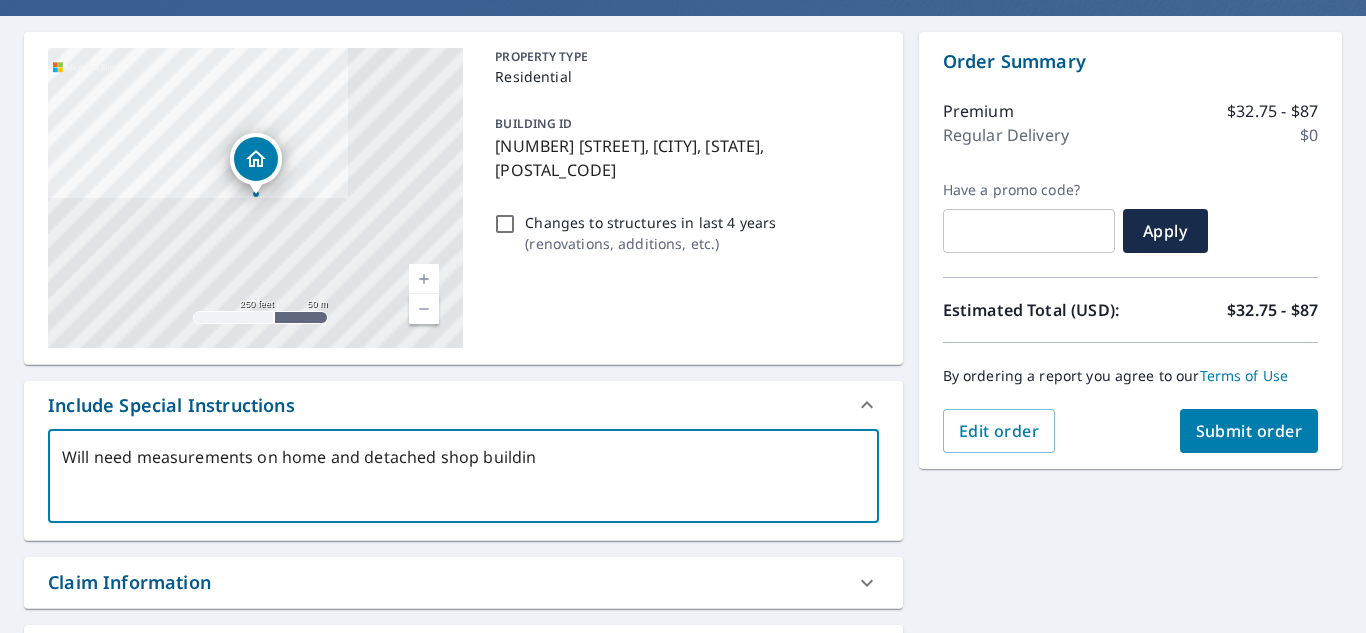 type on "x" 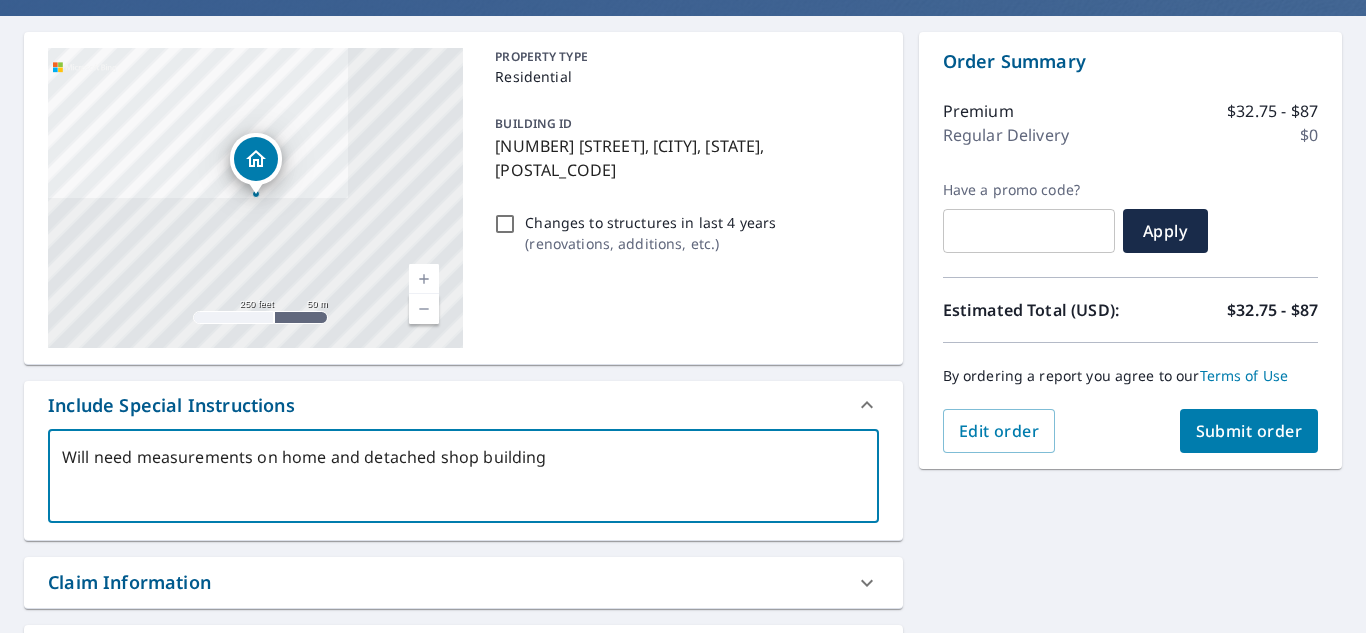 type on "Will need measurements on home and detached shop building" 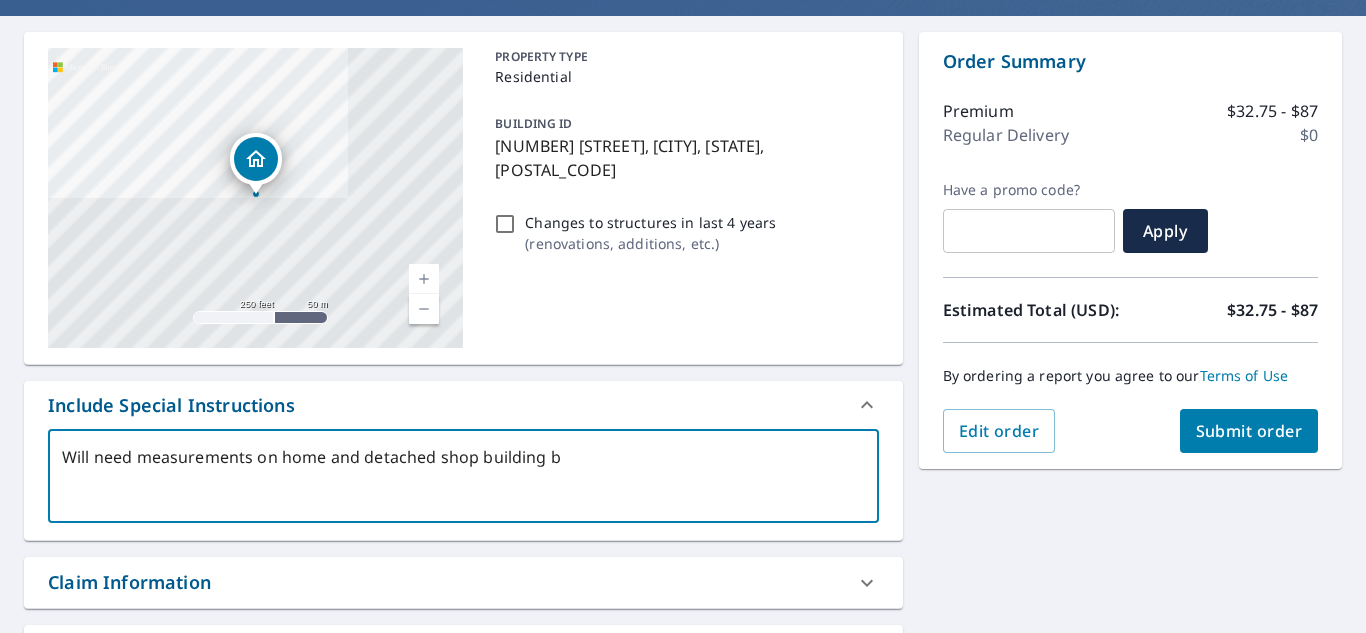 type on "Will need measurements on home and detached shop building be" 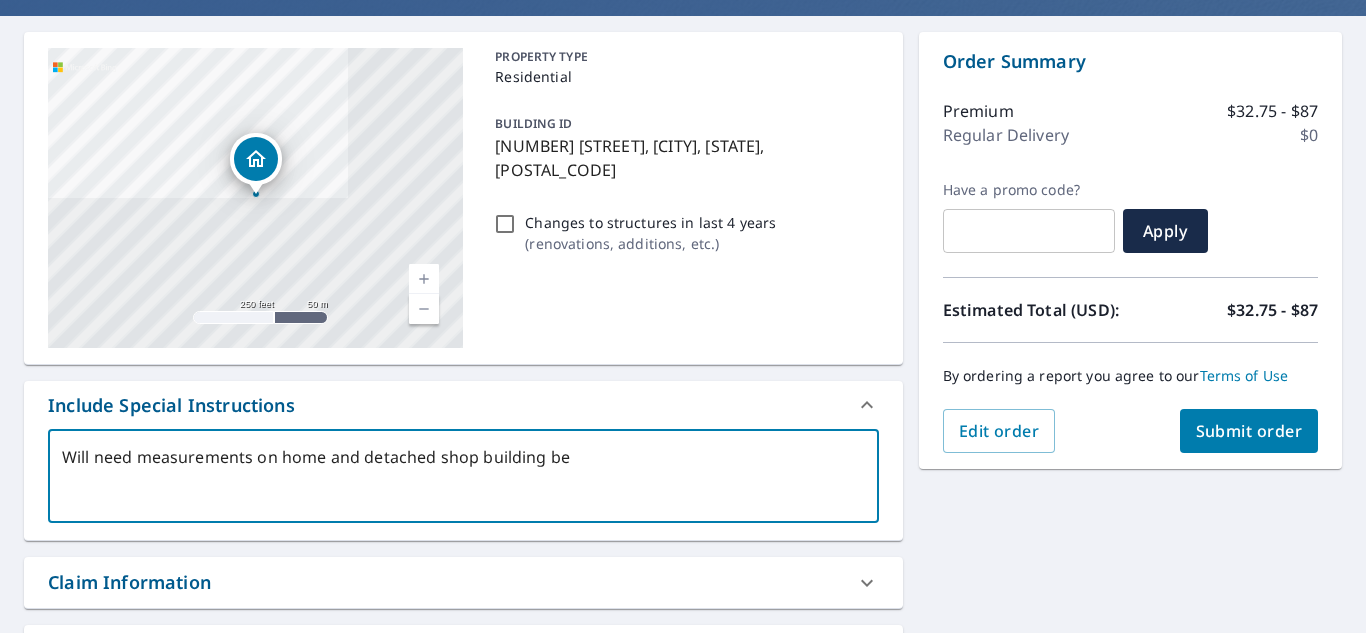 type on "Will need measurements on home and detached shop building beh" 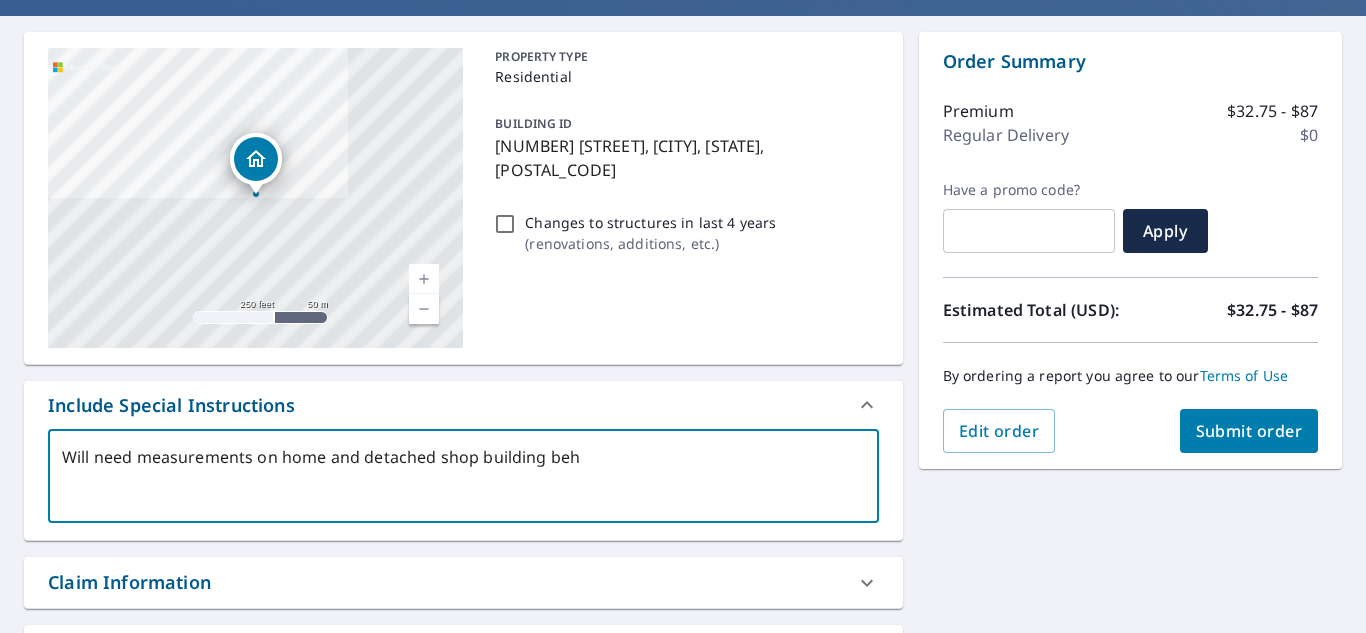 type on "x" 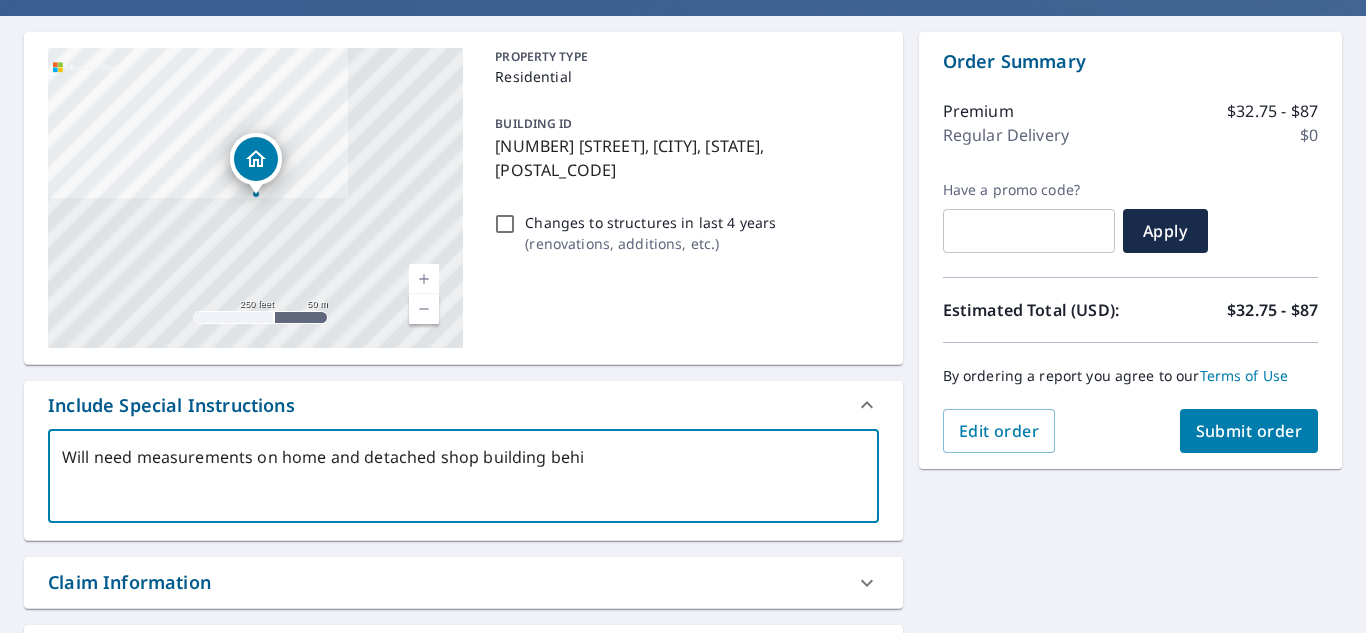type on "x" 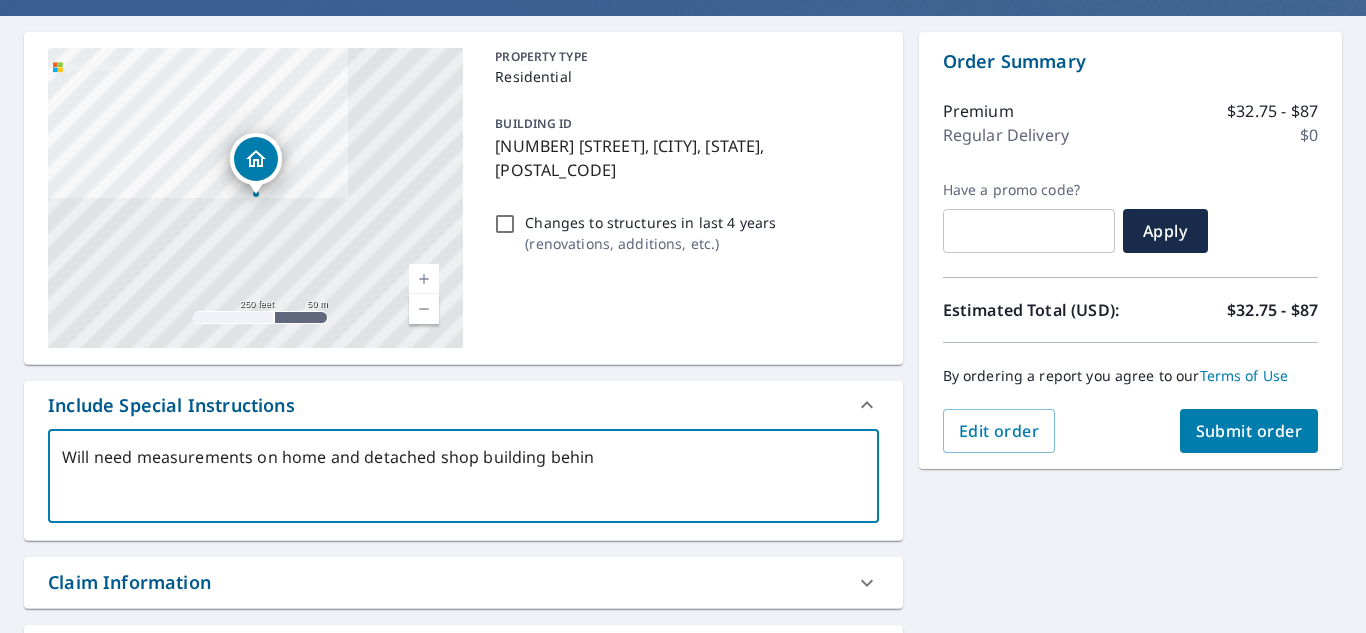 type on "Will need measurements on home and detached shop building behind" 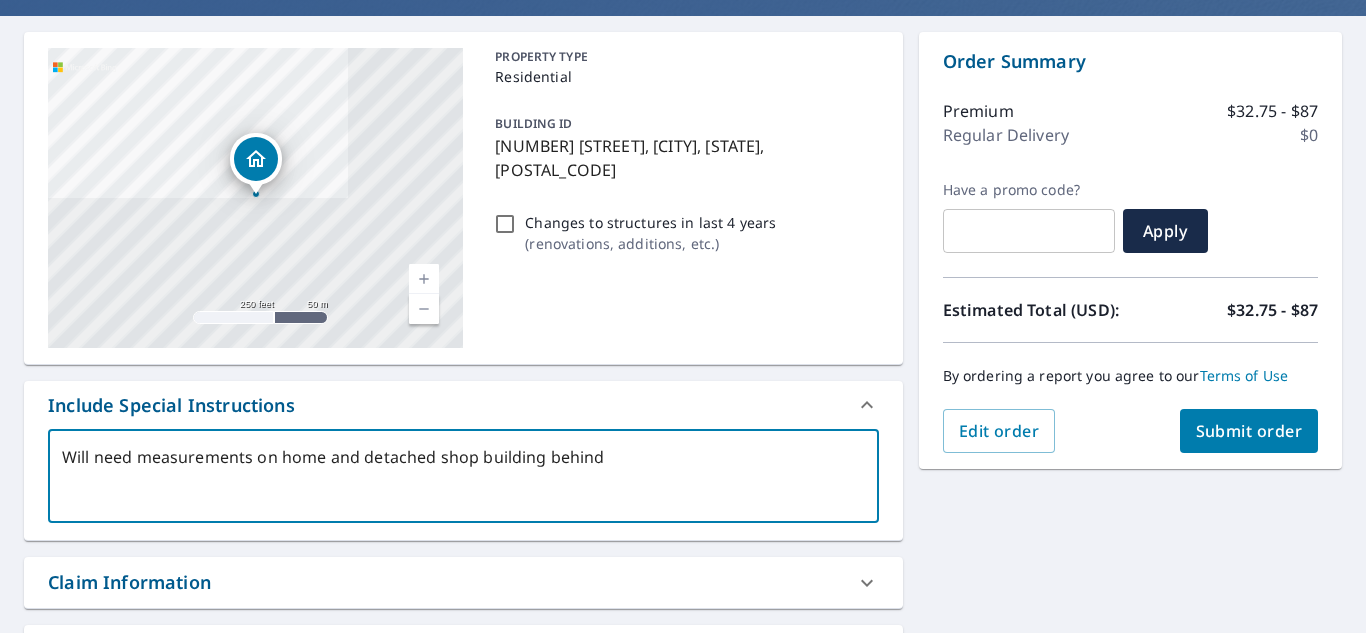 type on "Will need measurements on home and detached shop building behind" 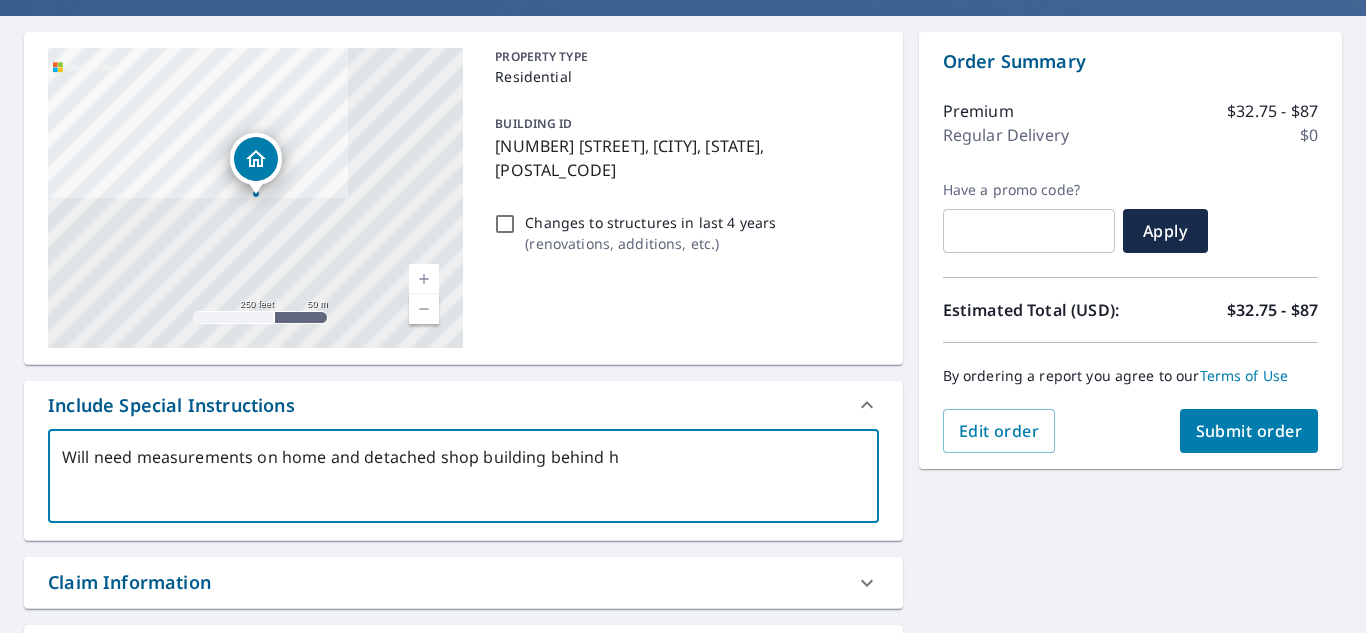 type on "Will need measurements on home and detached shop building behind ho" 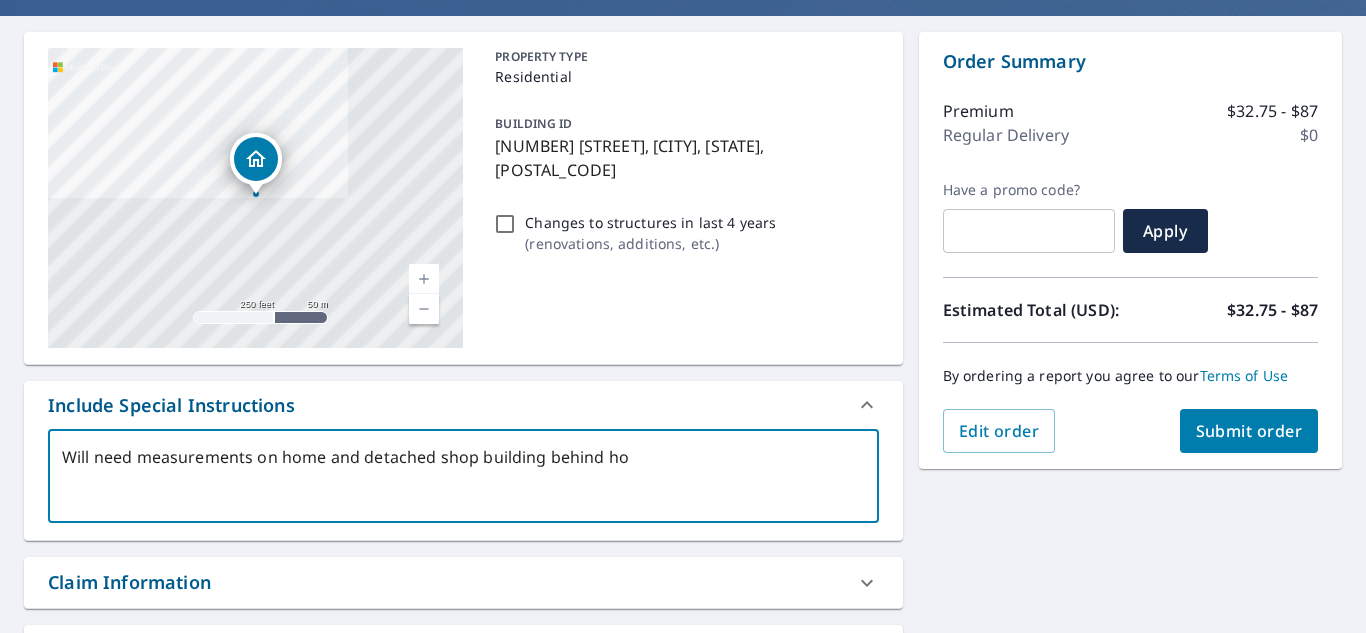 type on "Will need measurements on home and detached shop building behind hom" 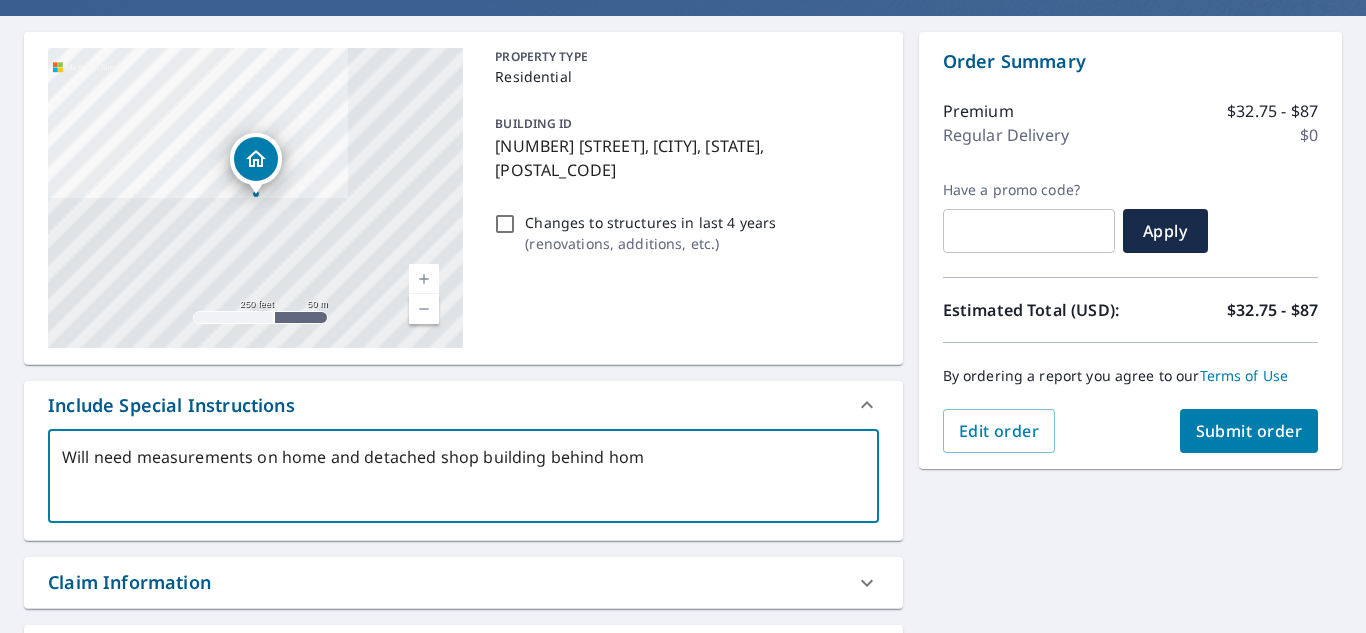 type on "Will need measurements on home and detached shop building behind home" 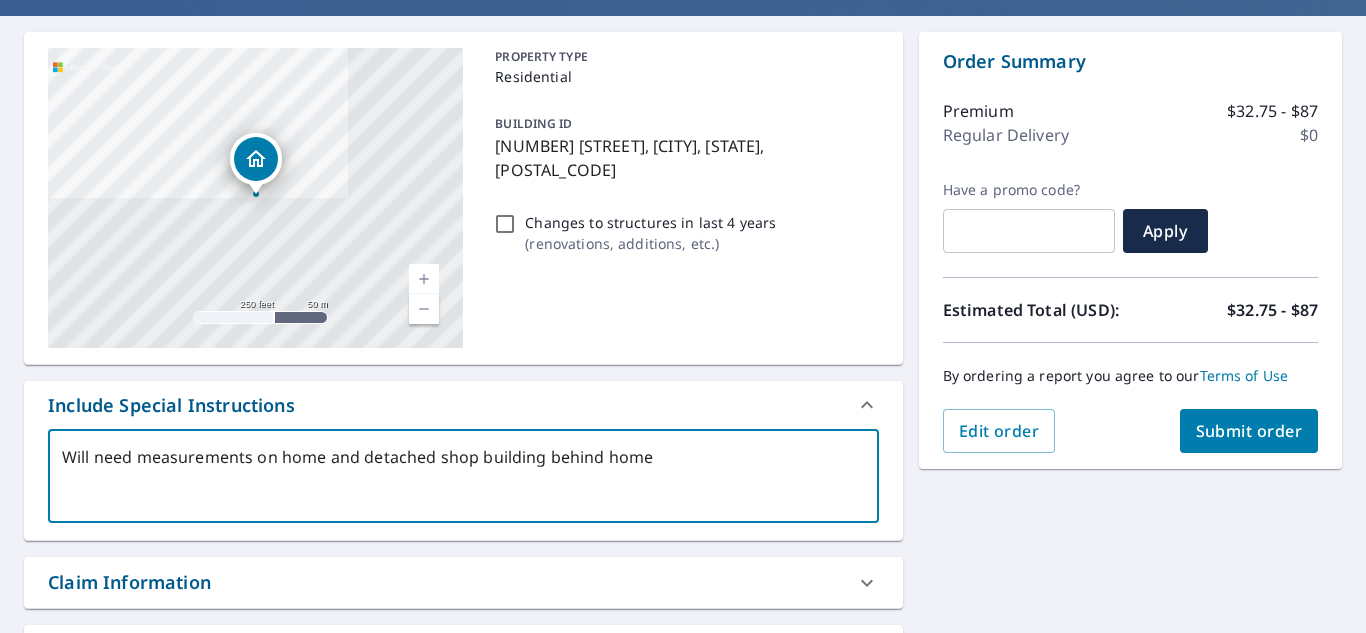 type on "x" 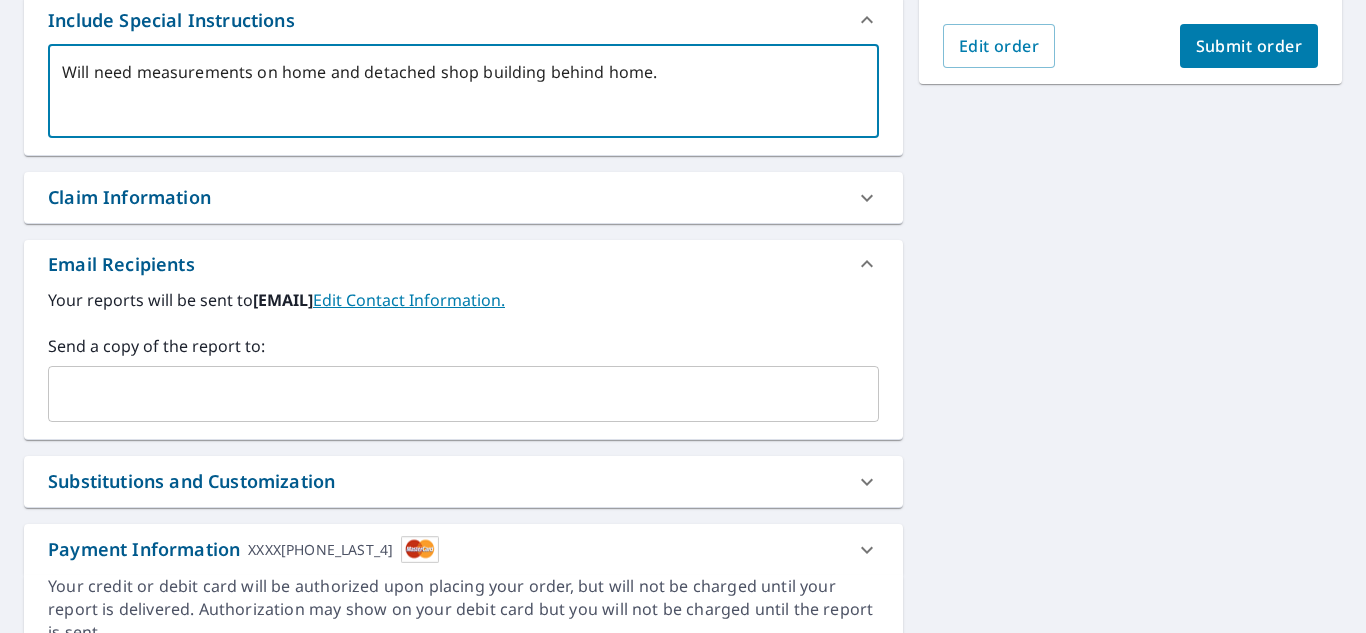 scroll, scrollTop: 648, scrollLeft: 0, axis: vertical 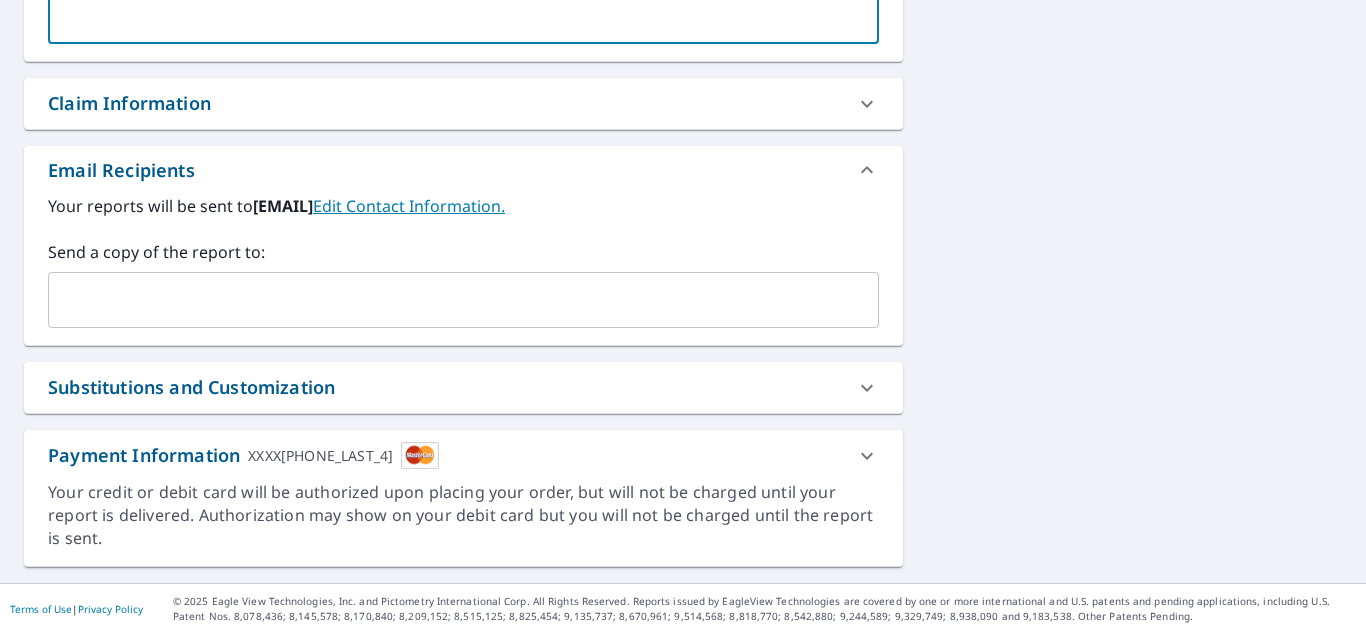 click on "​" at bounding box center (463, 300) 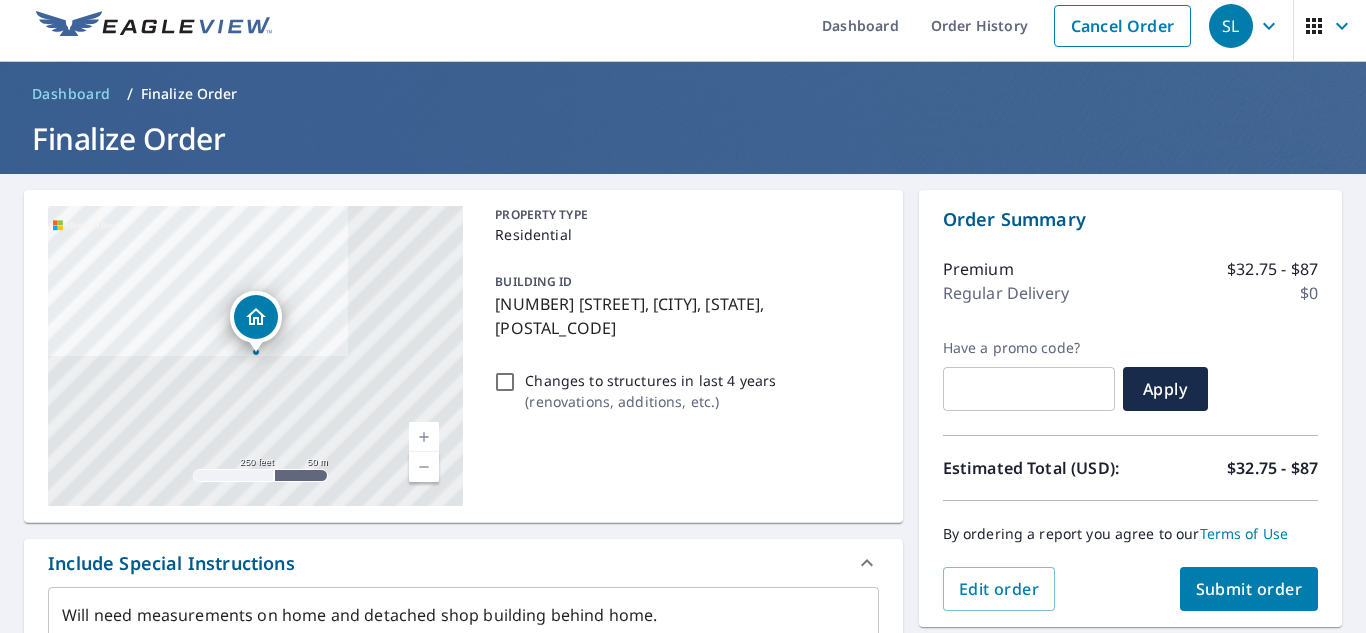 scroll, scrollTop: 0, scrollLeft: 0, axis: both 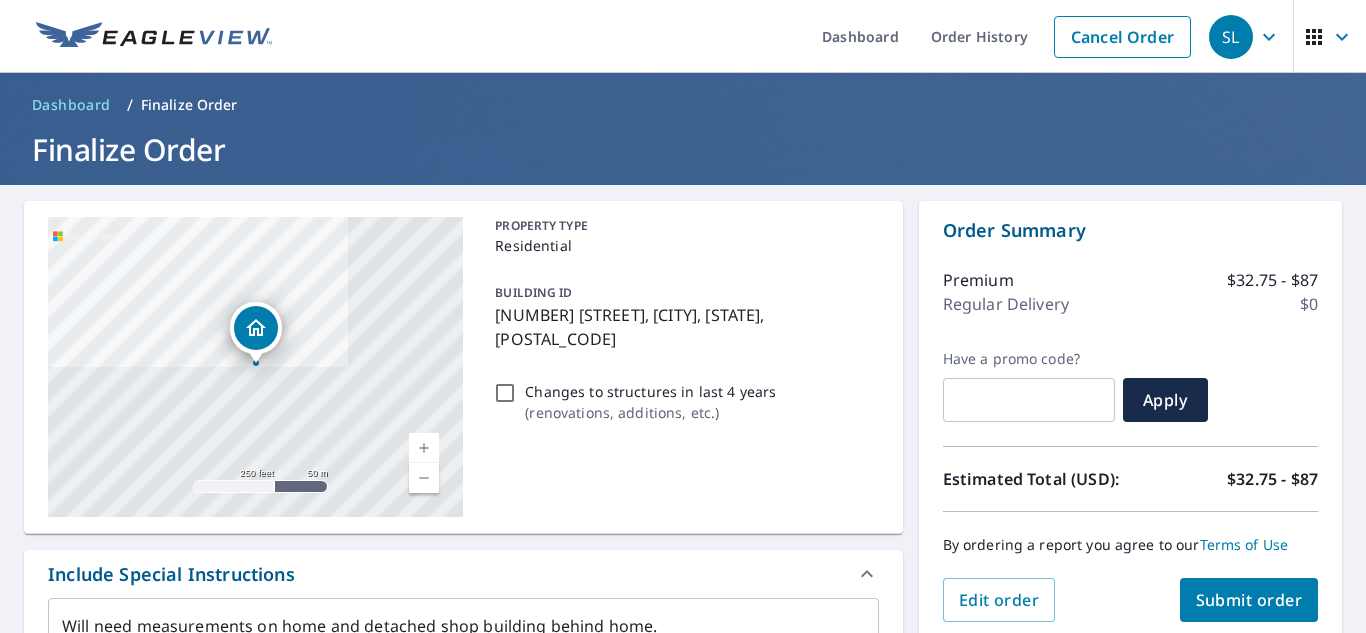 type on "Kyle@navrestoration.com" 